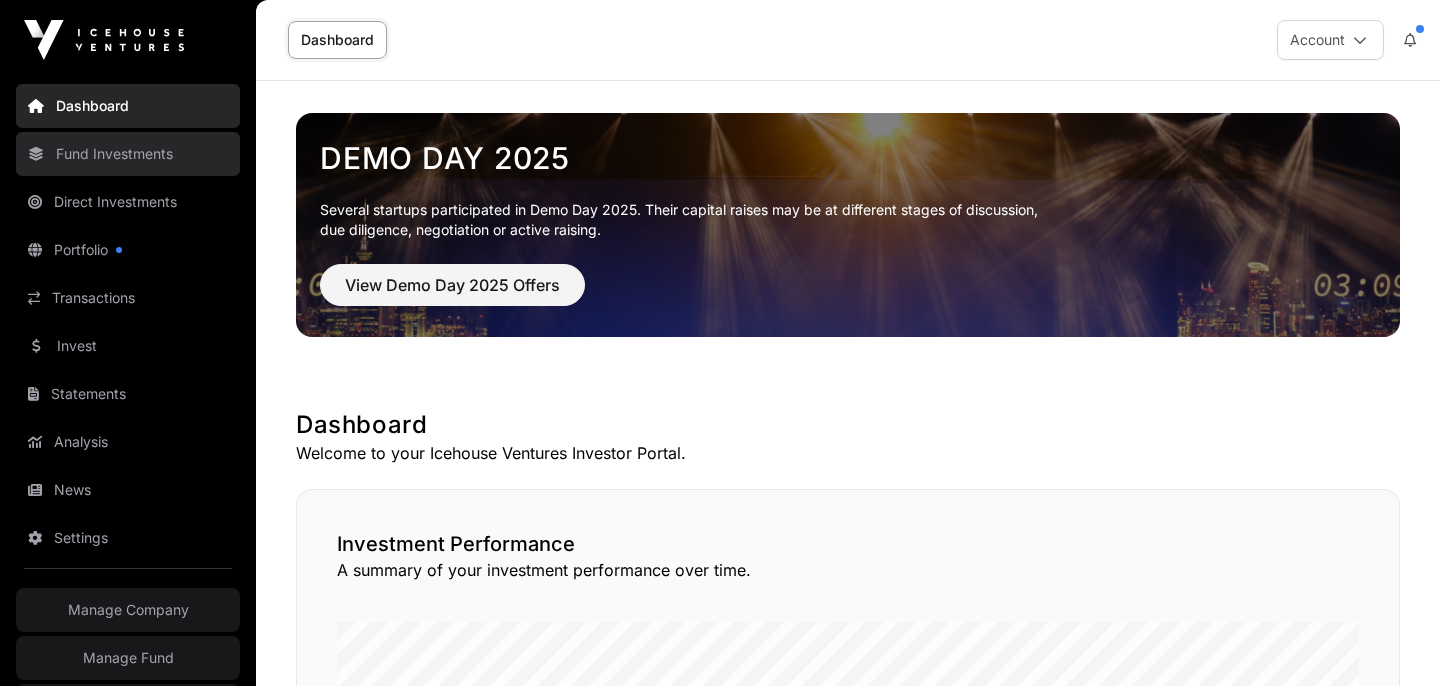 scroll, scrollTop: 0, scrollLeft: 0, axis: both 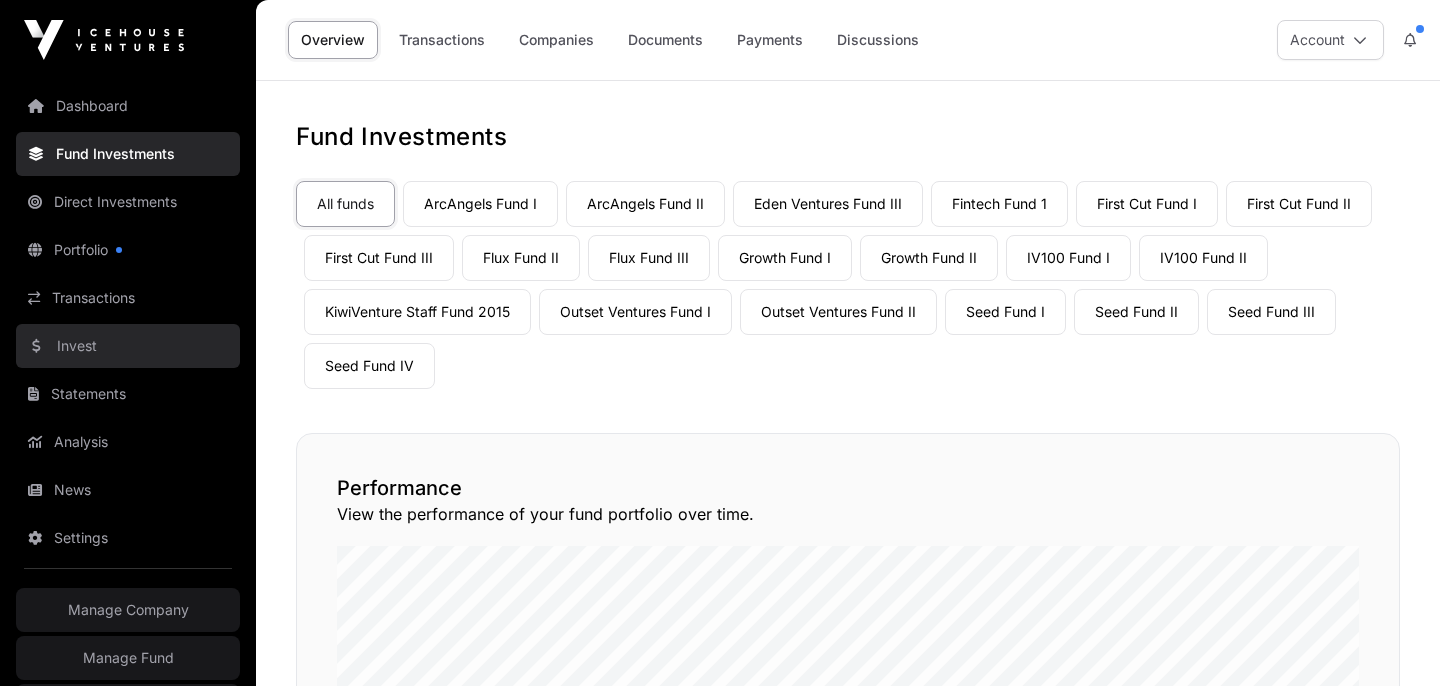 click on "Invest" 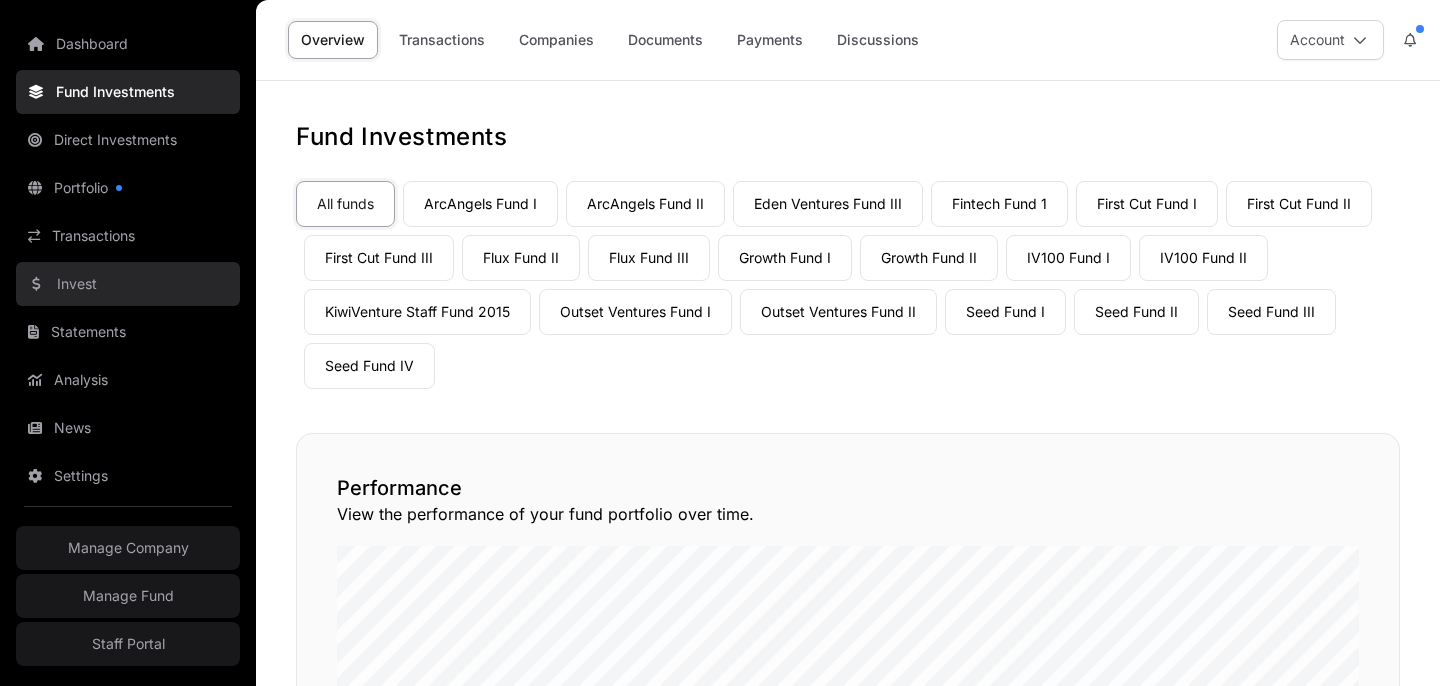 scroll, scrollTop: 0, scrollLeft: 0, axis: both 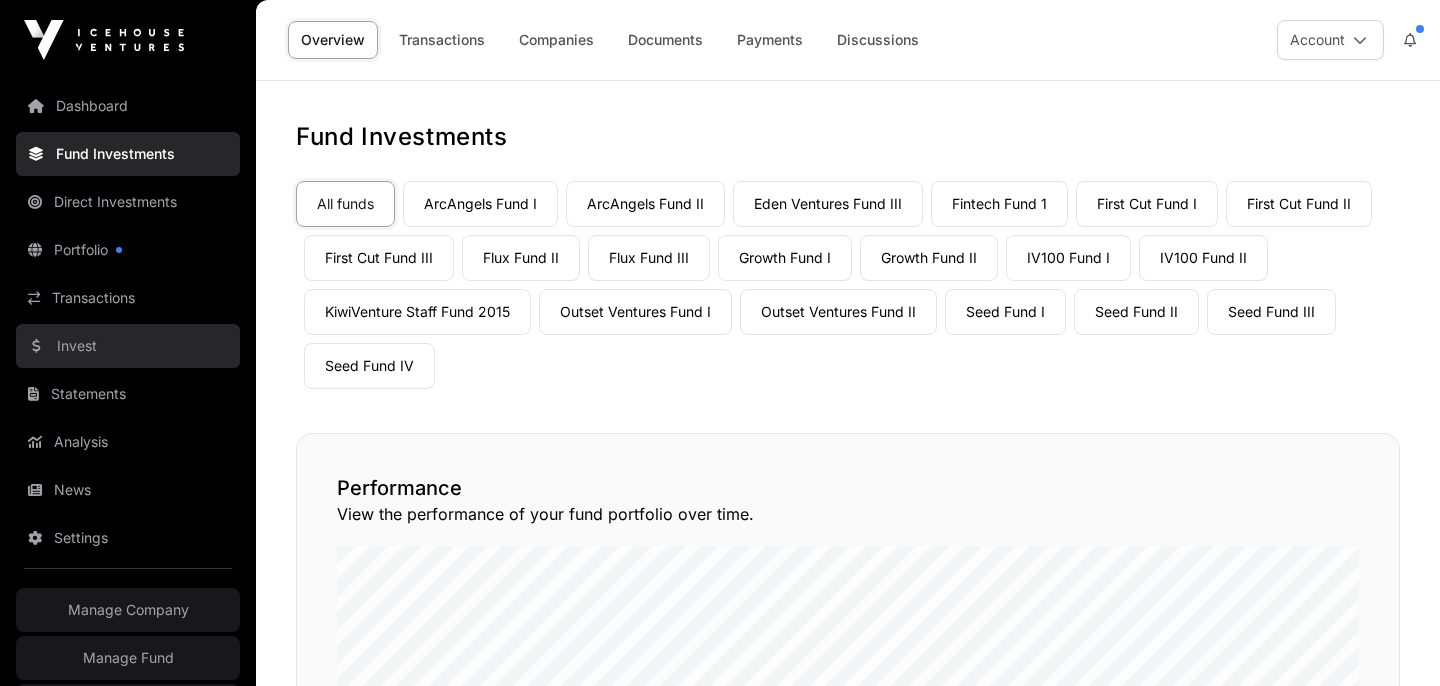 click on "Invest" 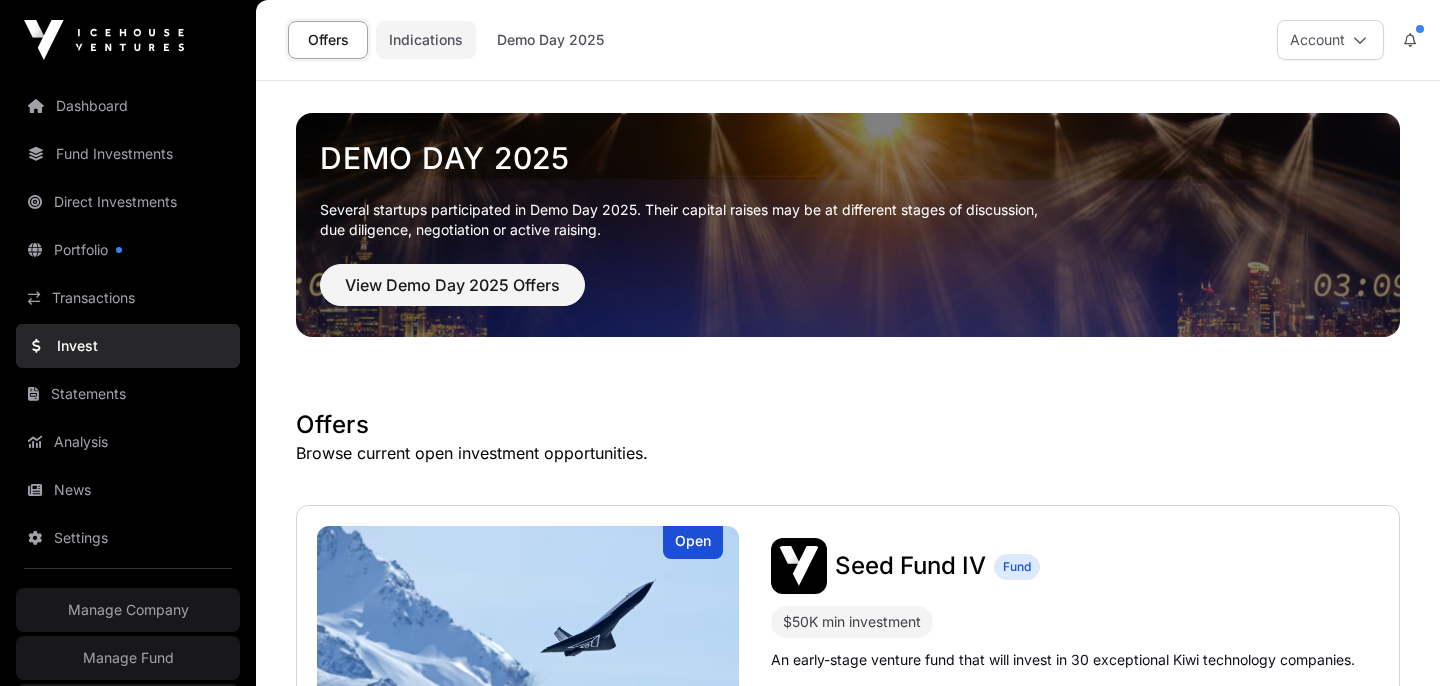 click on "Indications" 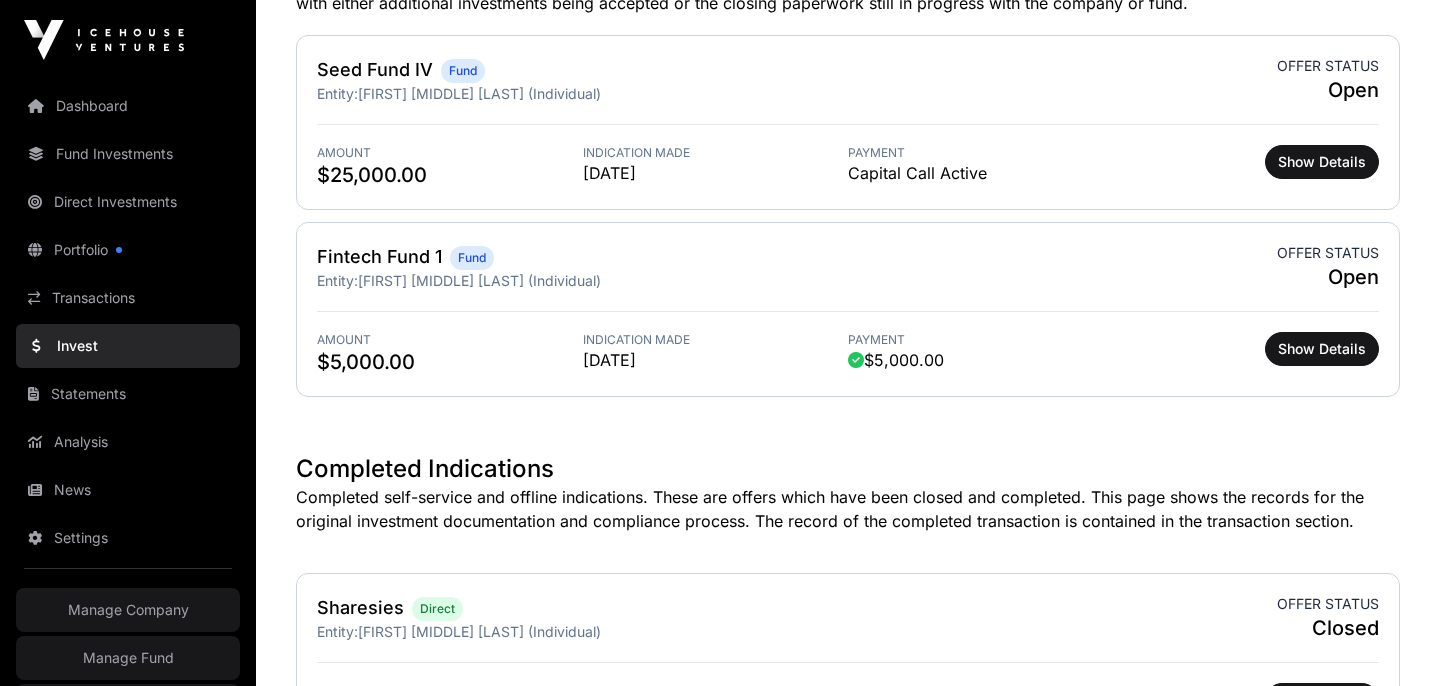 scroll, scrollTop: 0, scrollLeft: 0, axis: both 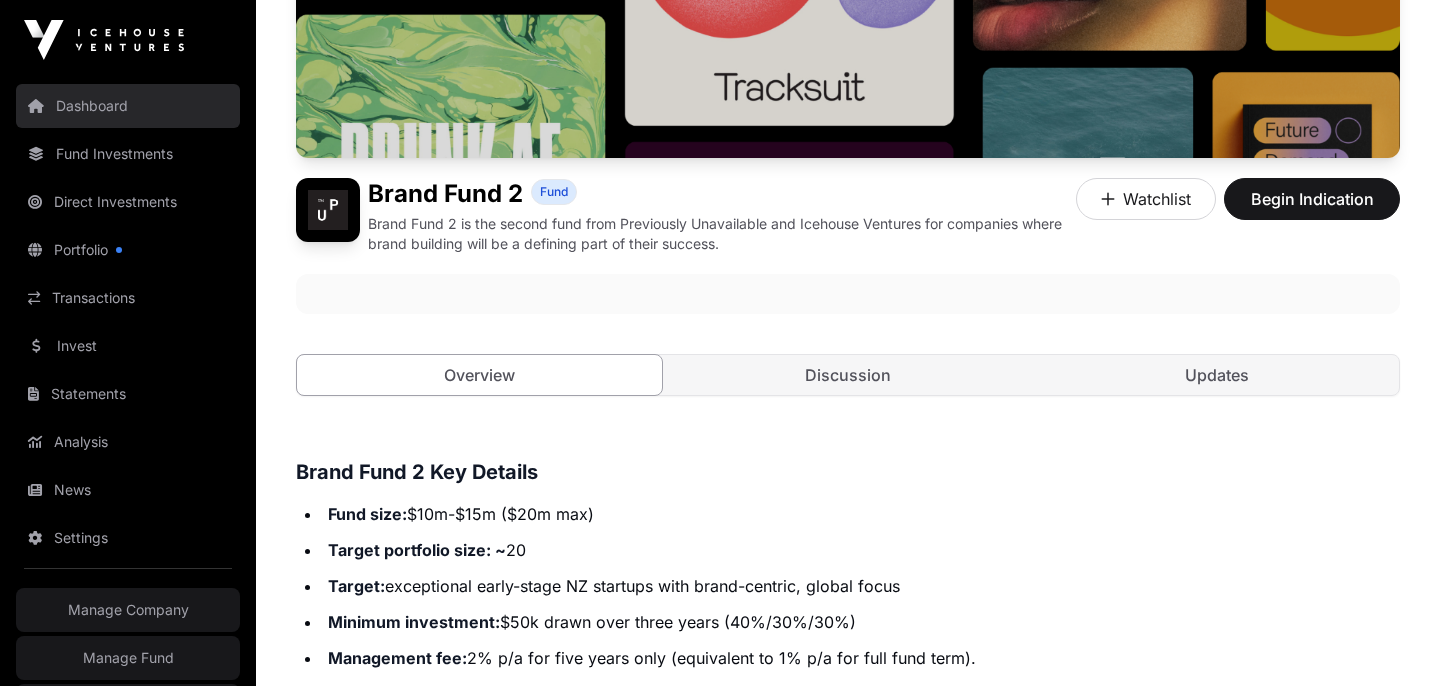 click on "Dashboard" 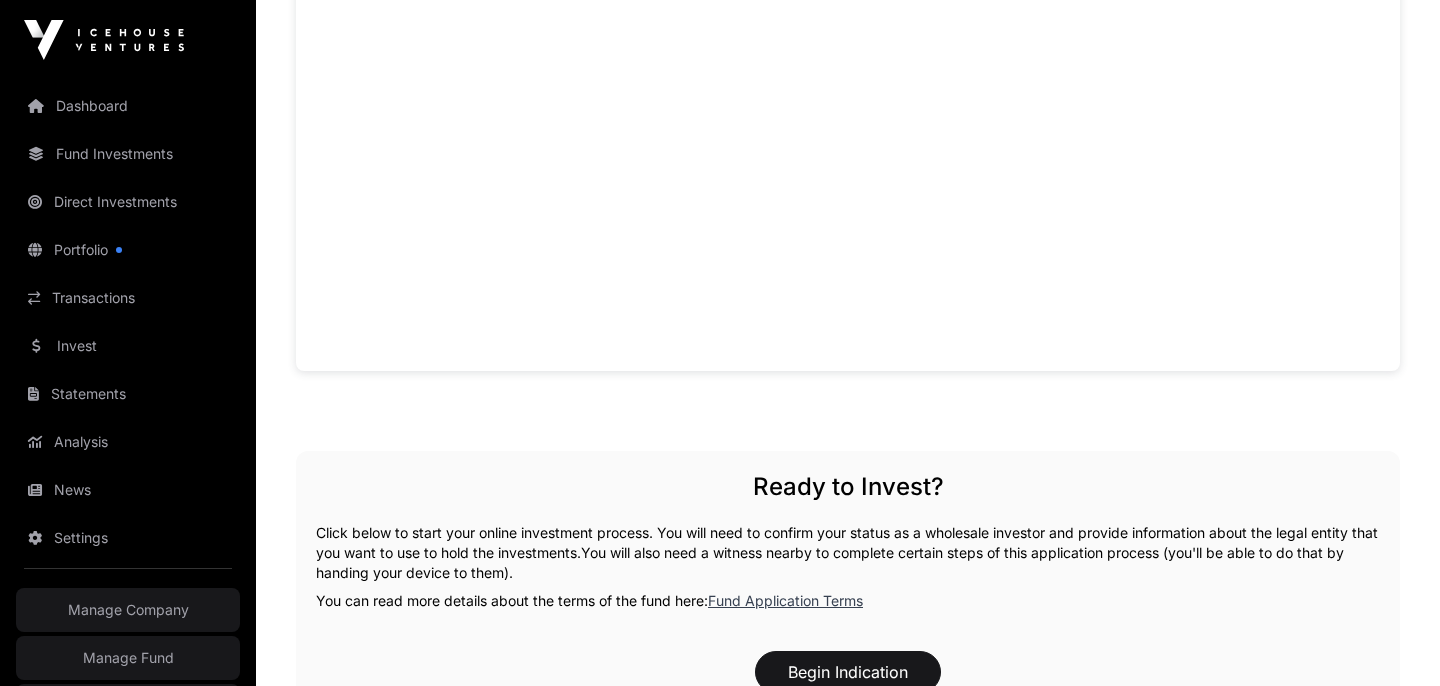 scroll, scrollTop: 1750, scrollLeft: 0, axis: vertical 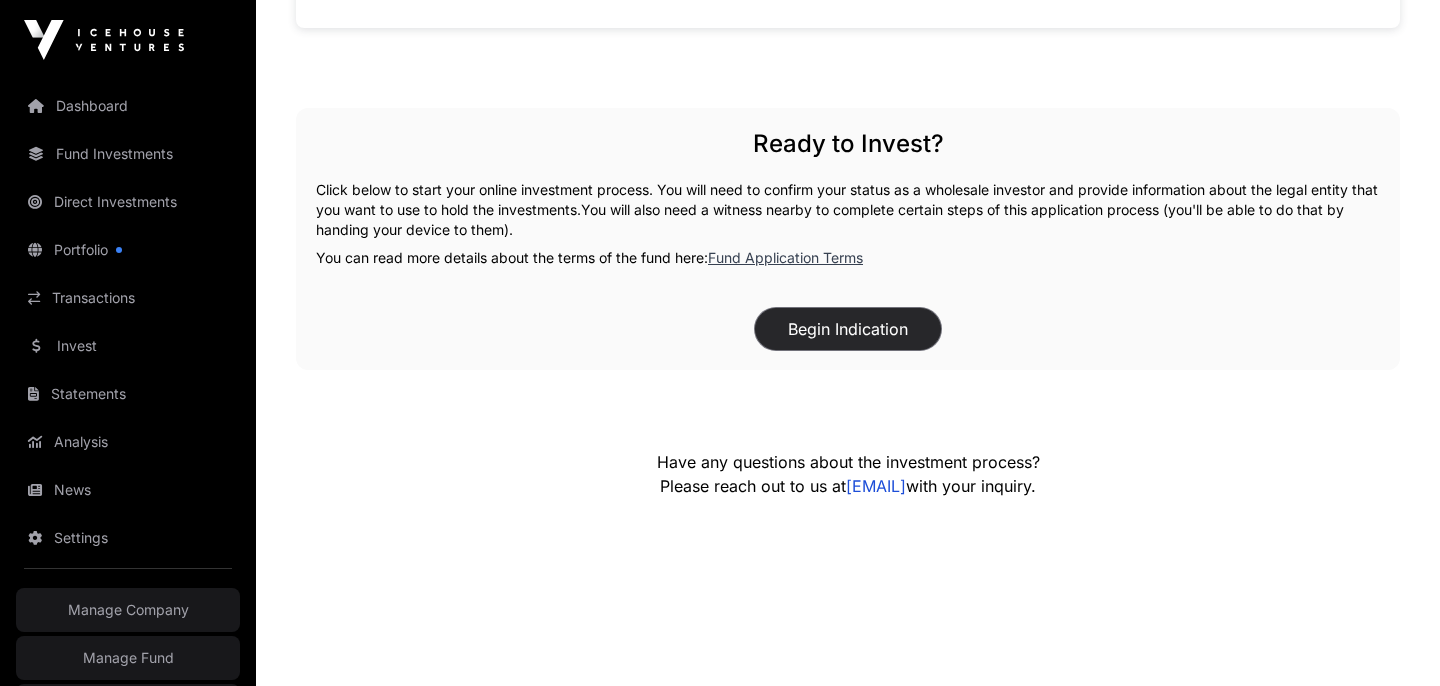 click on "Begin Indication" 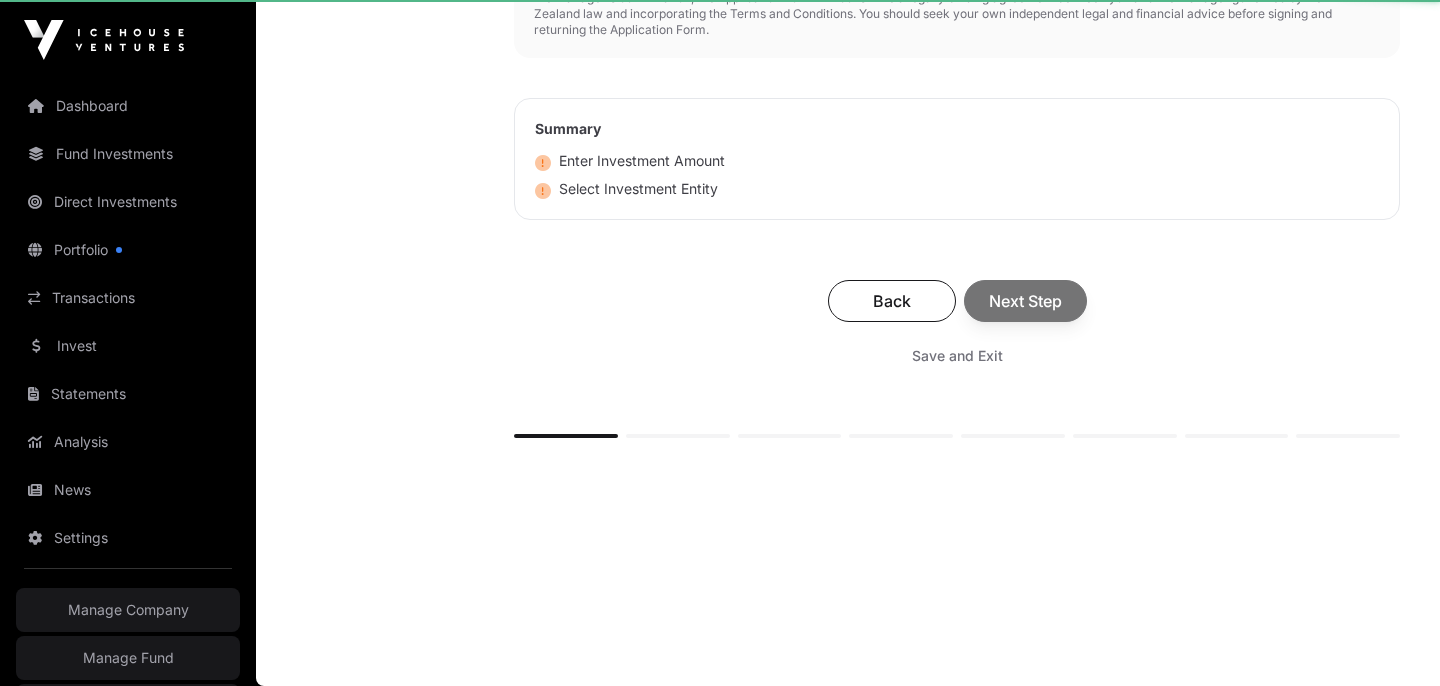 scroll, scrollTop: 0, scrollLeft: 0, axis: both 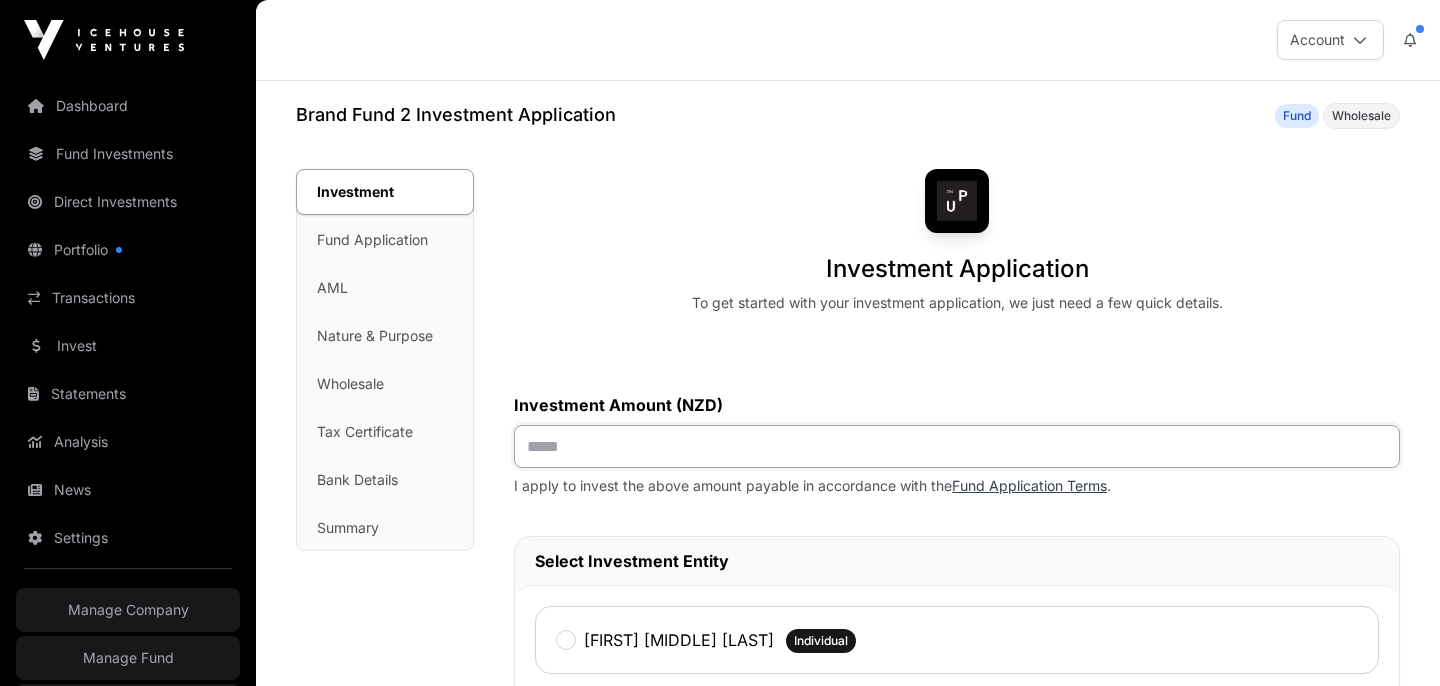 click 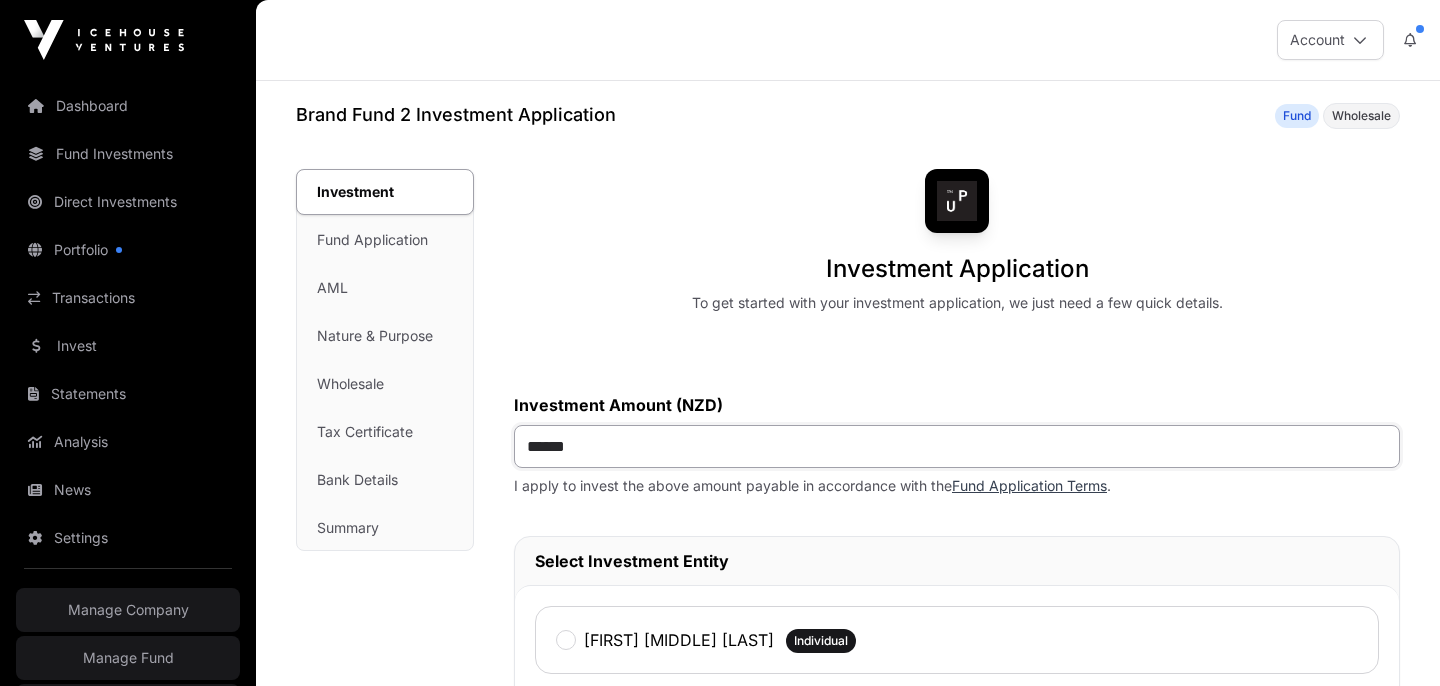 type on "*******" 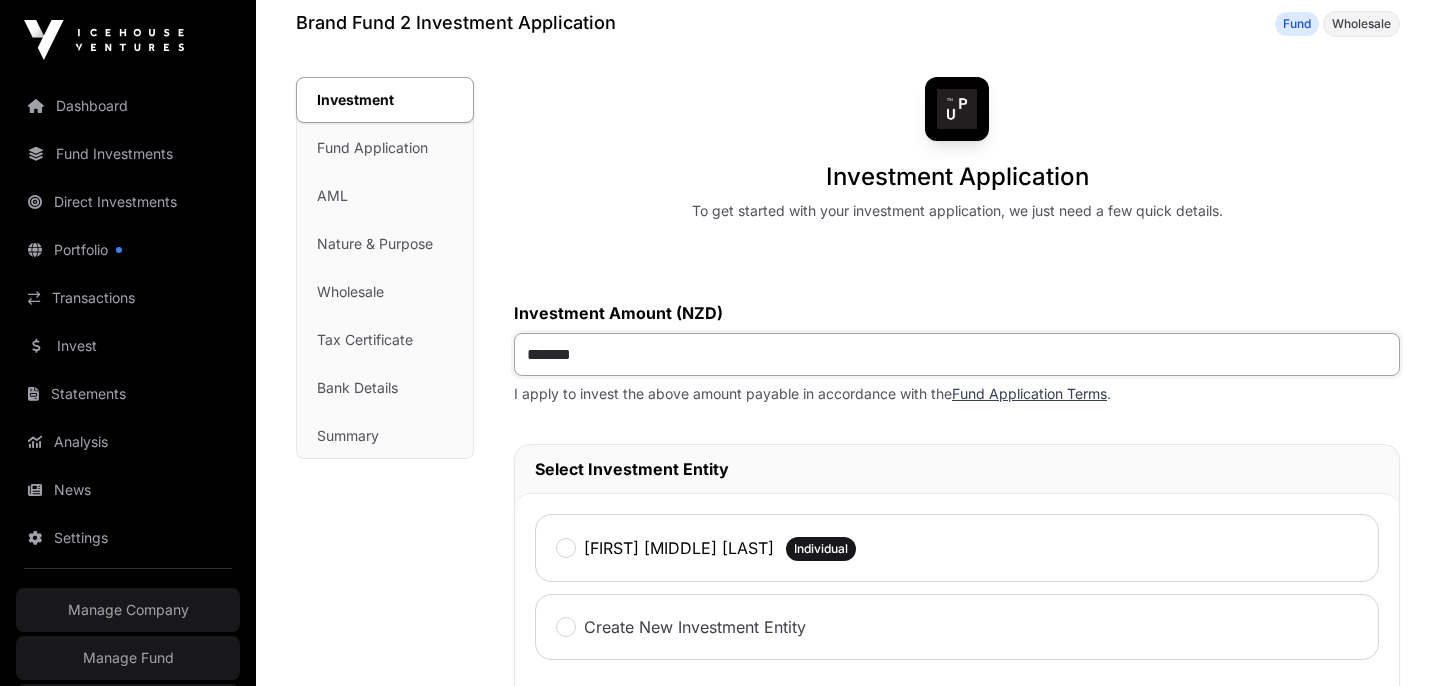 scroll, scrollTop: 103, scrollLeft: 0, axis: vertical 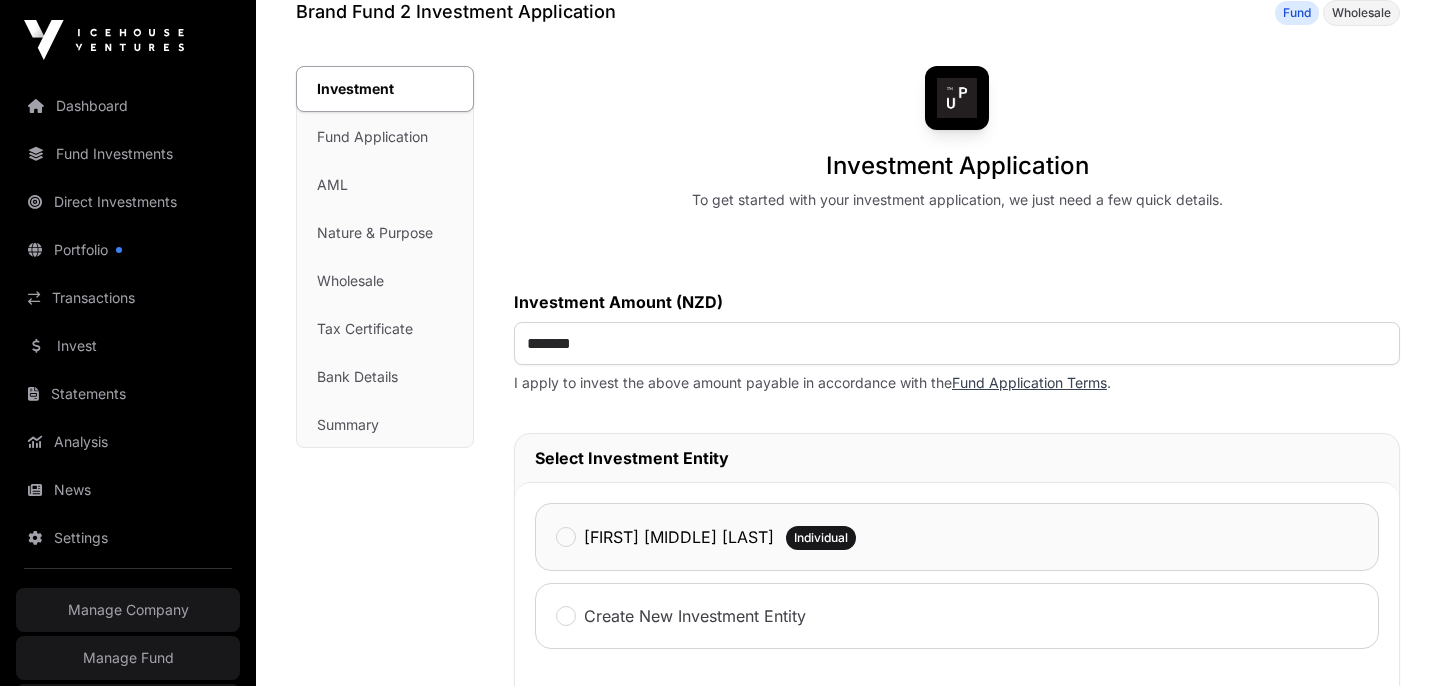 click on "Jack Samuel McQuire Individual" 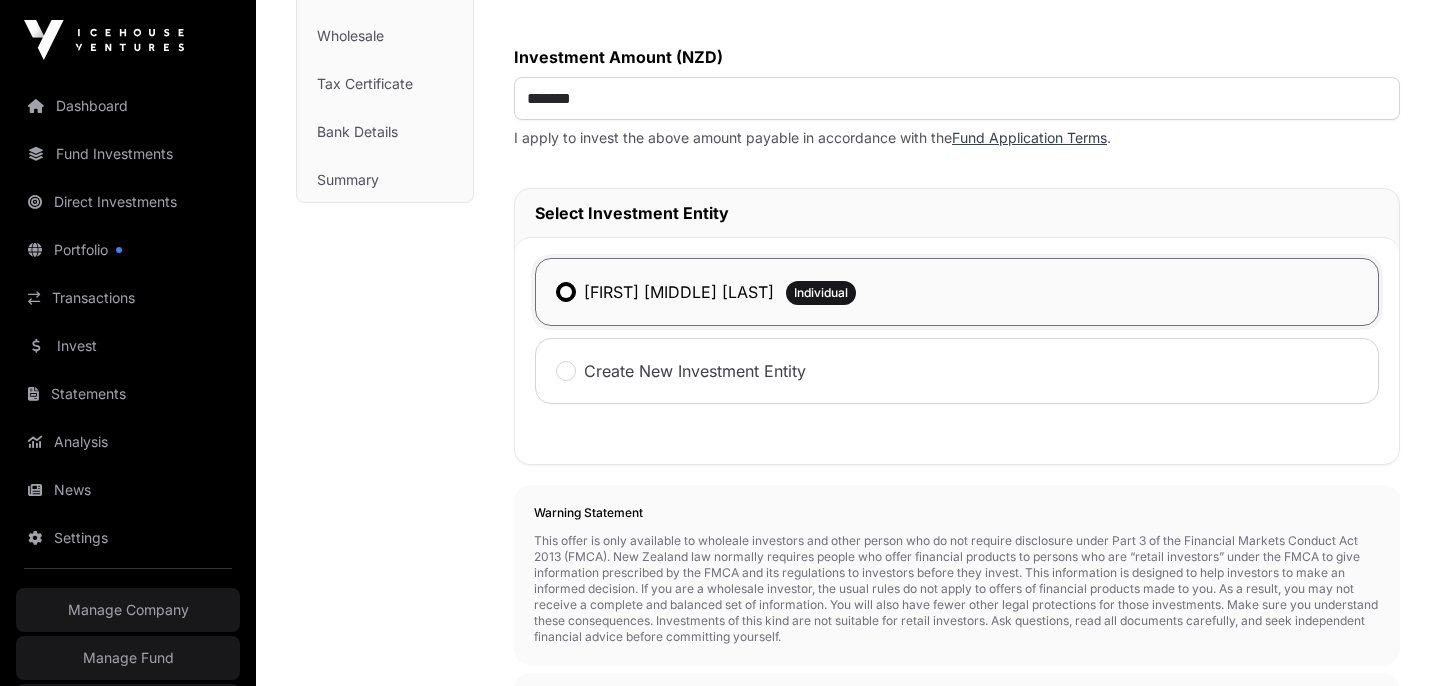 scroll, scrollTop: 747, scrollLeft: 0, axis: vertical 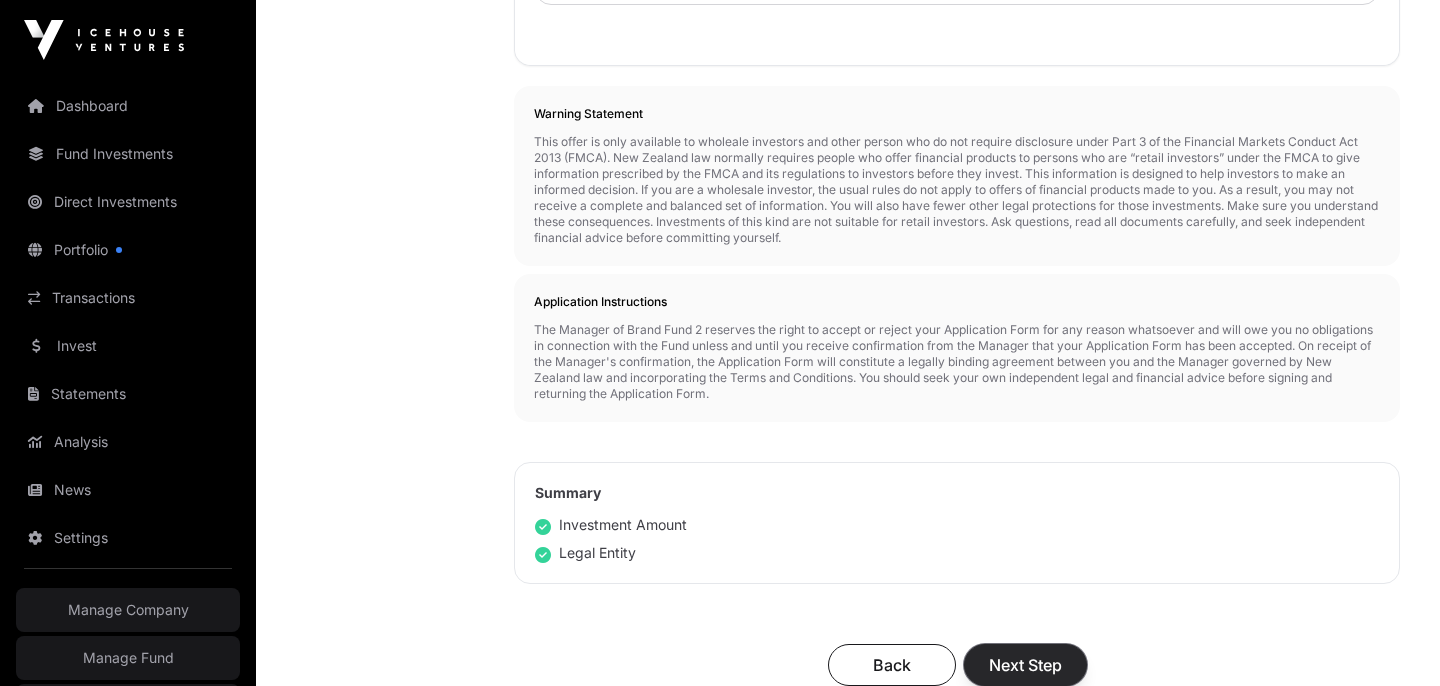 click on "Next Step" 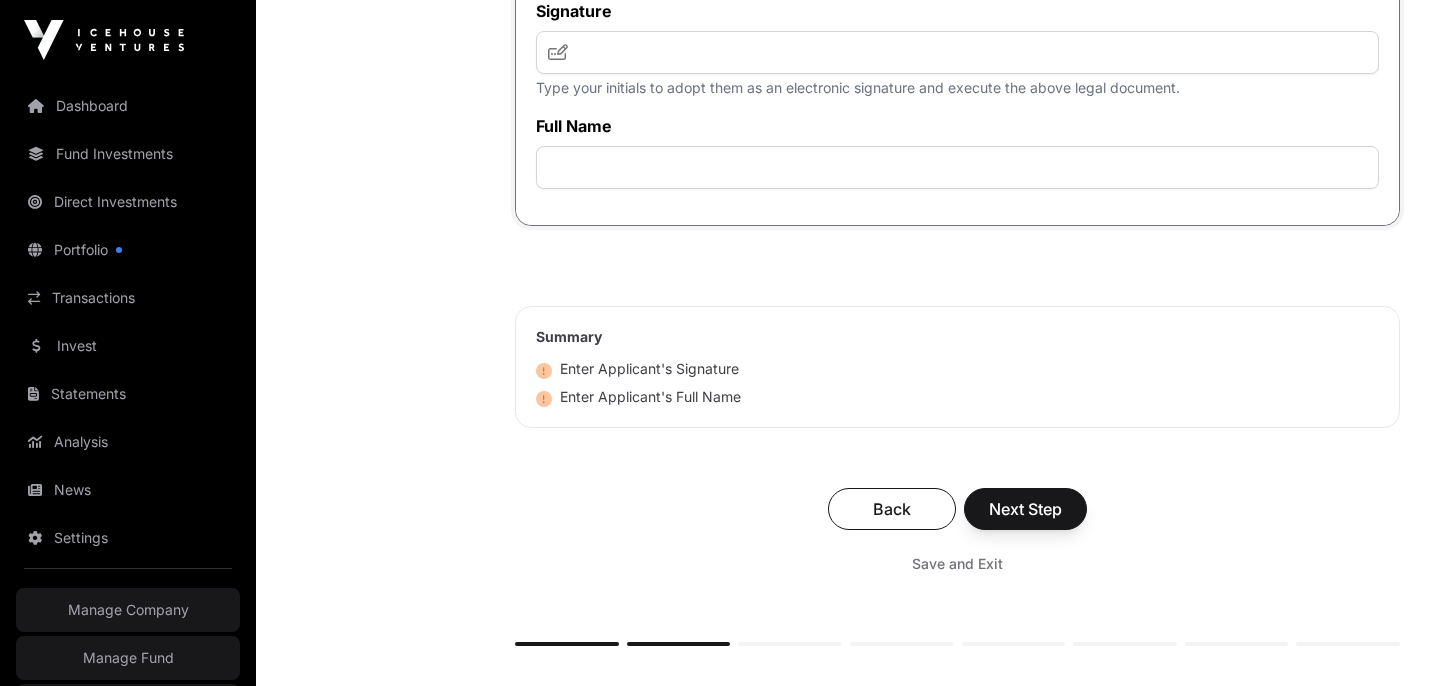 scroll, scrollTop: 8812, scrollLeft: 0, axis: vertical 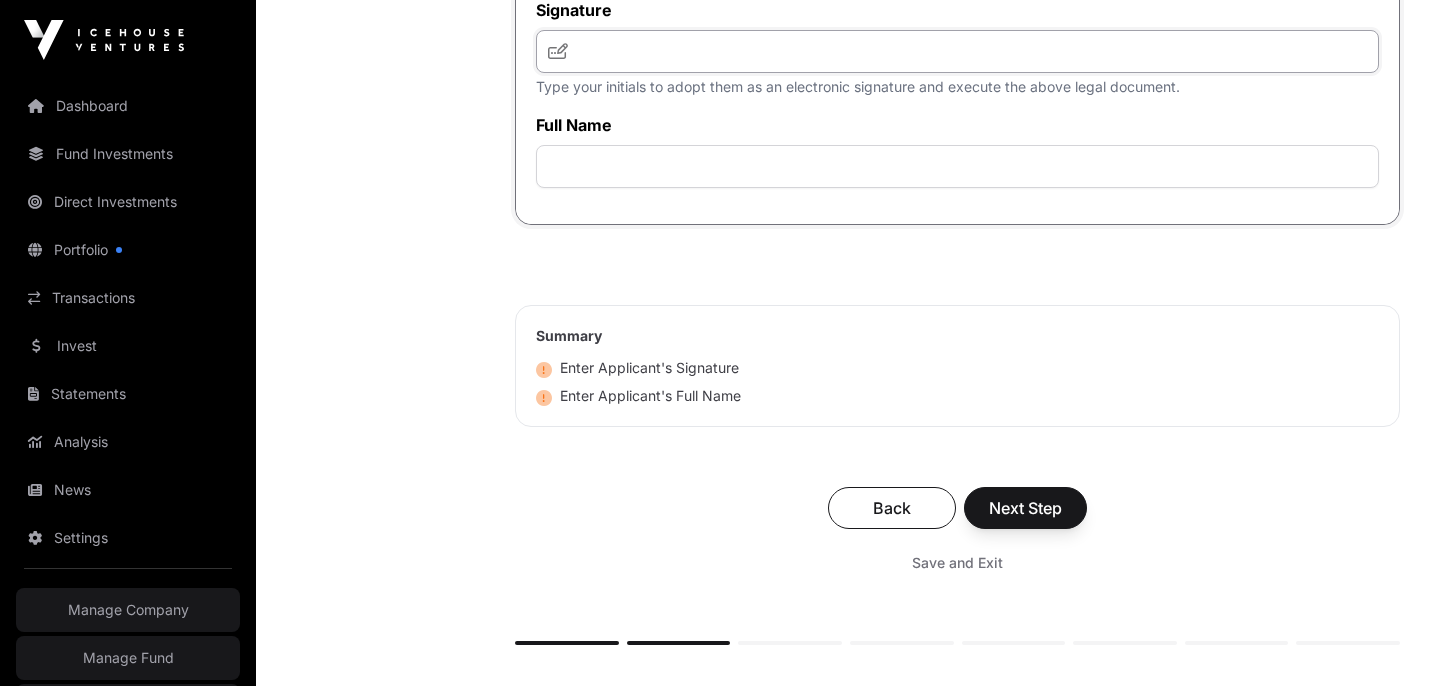 click 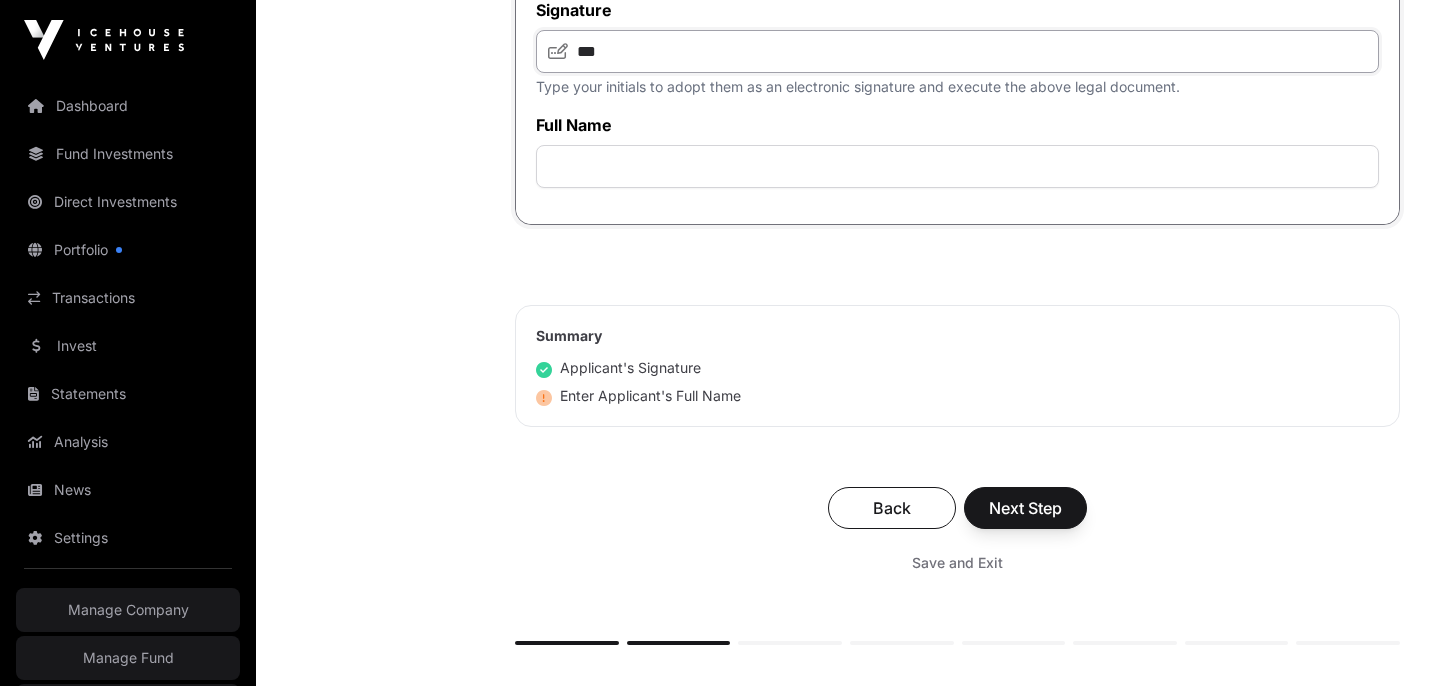 type on "***" 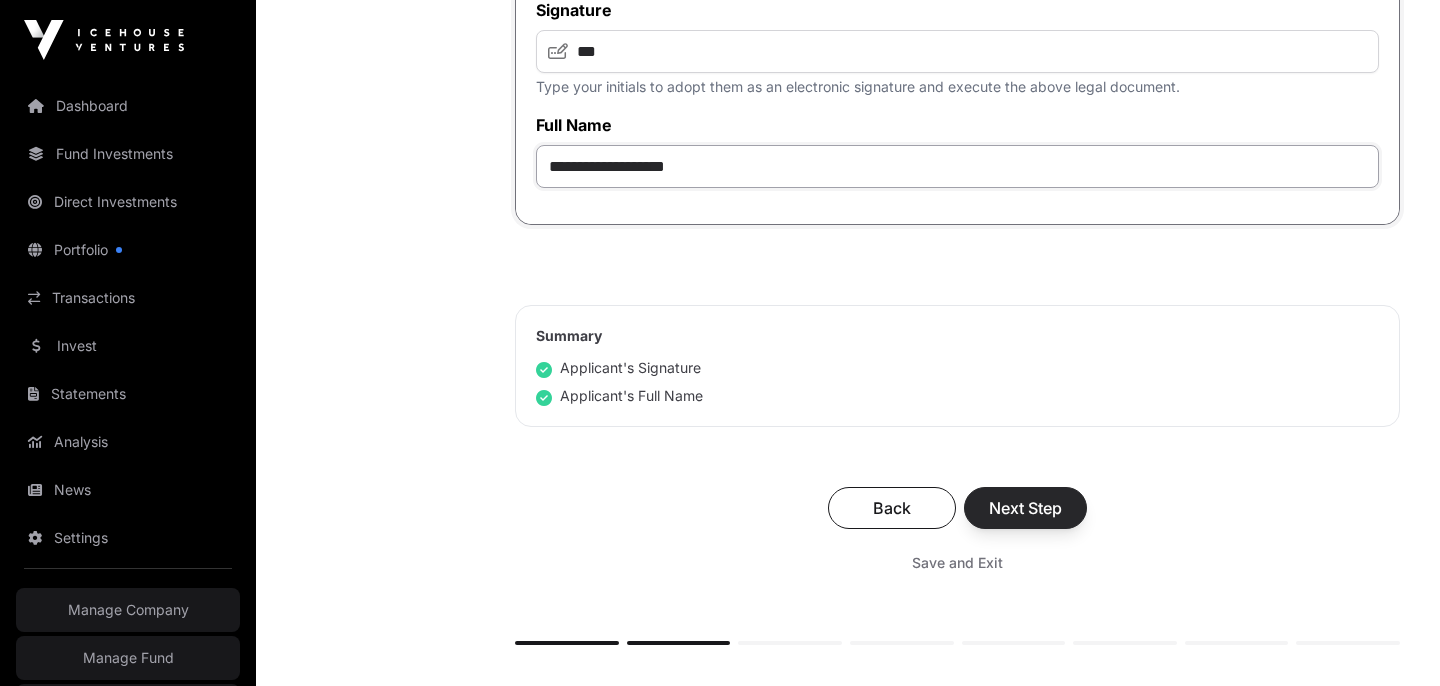 type on "**********" 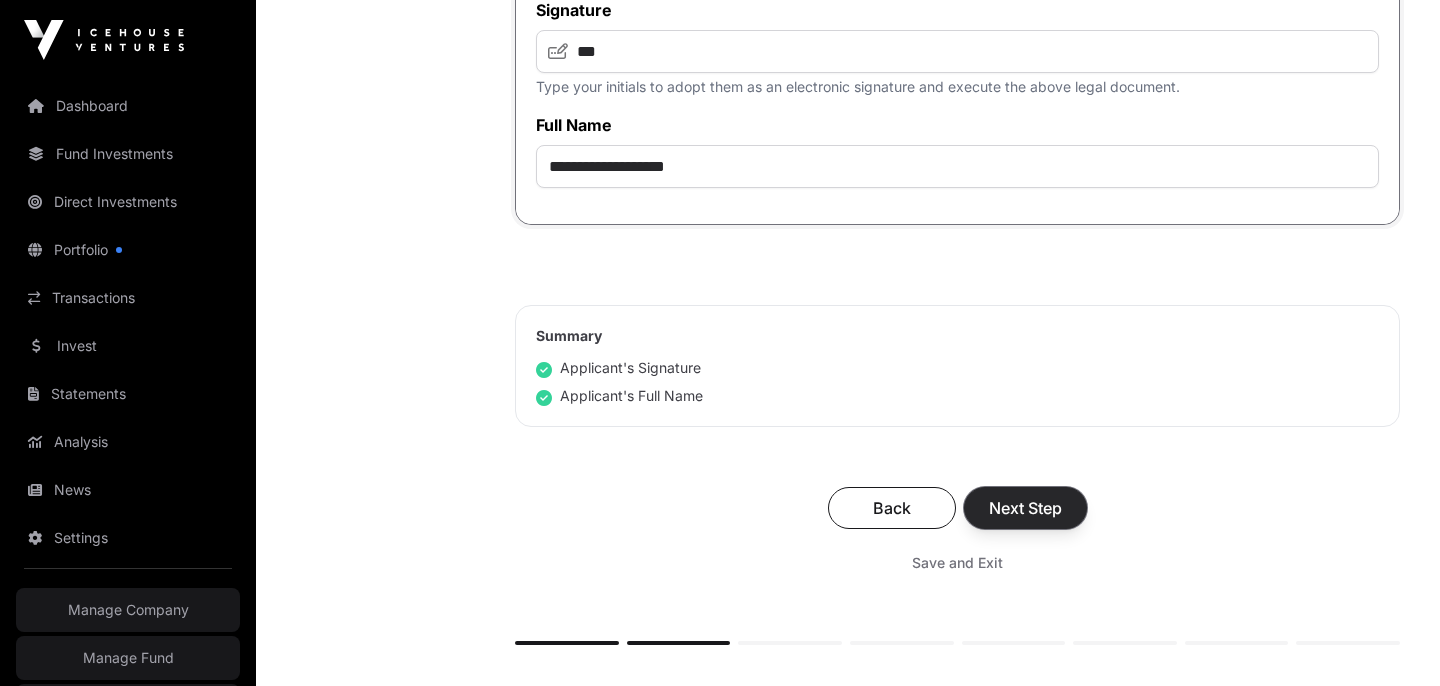 click on "Next Step" 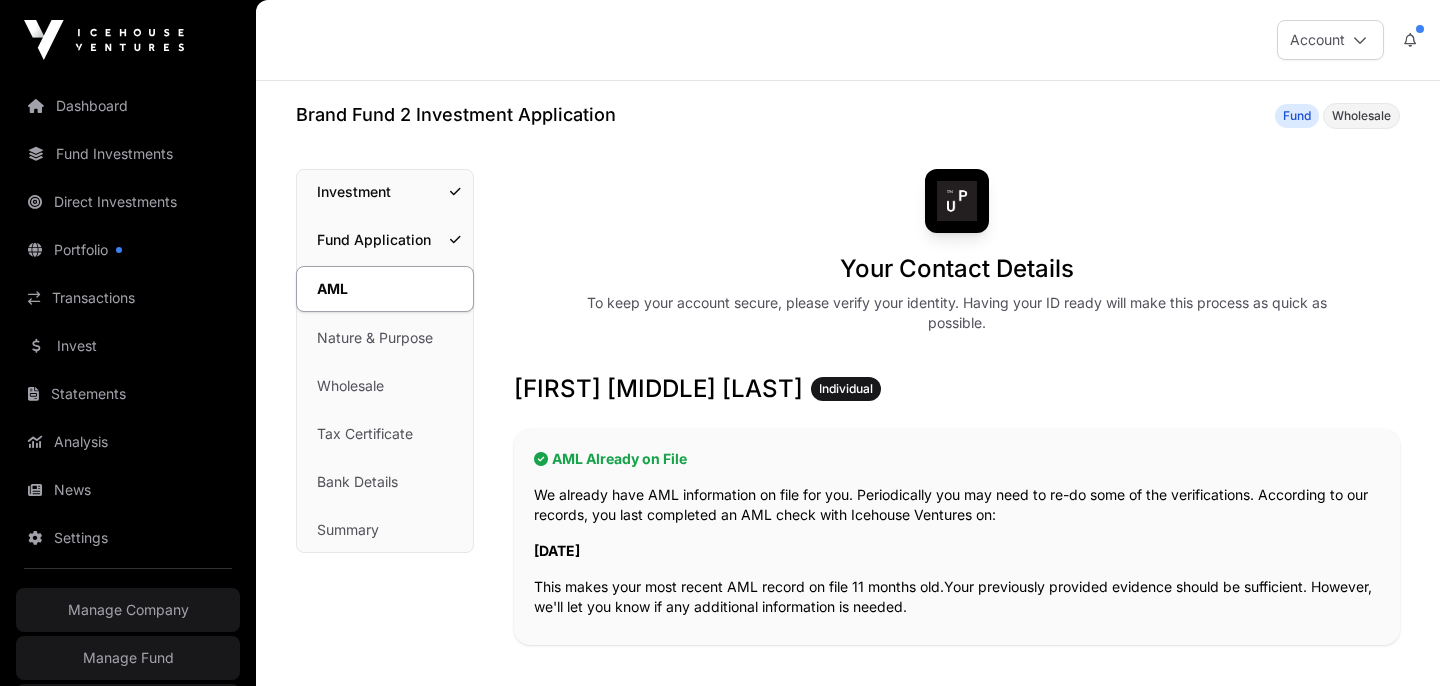 scroll, scrollTop: 348, scrollLeft: 0, axis: vertical 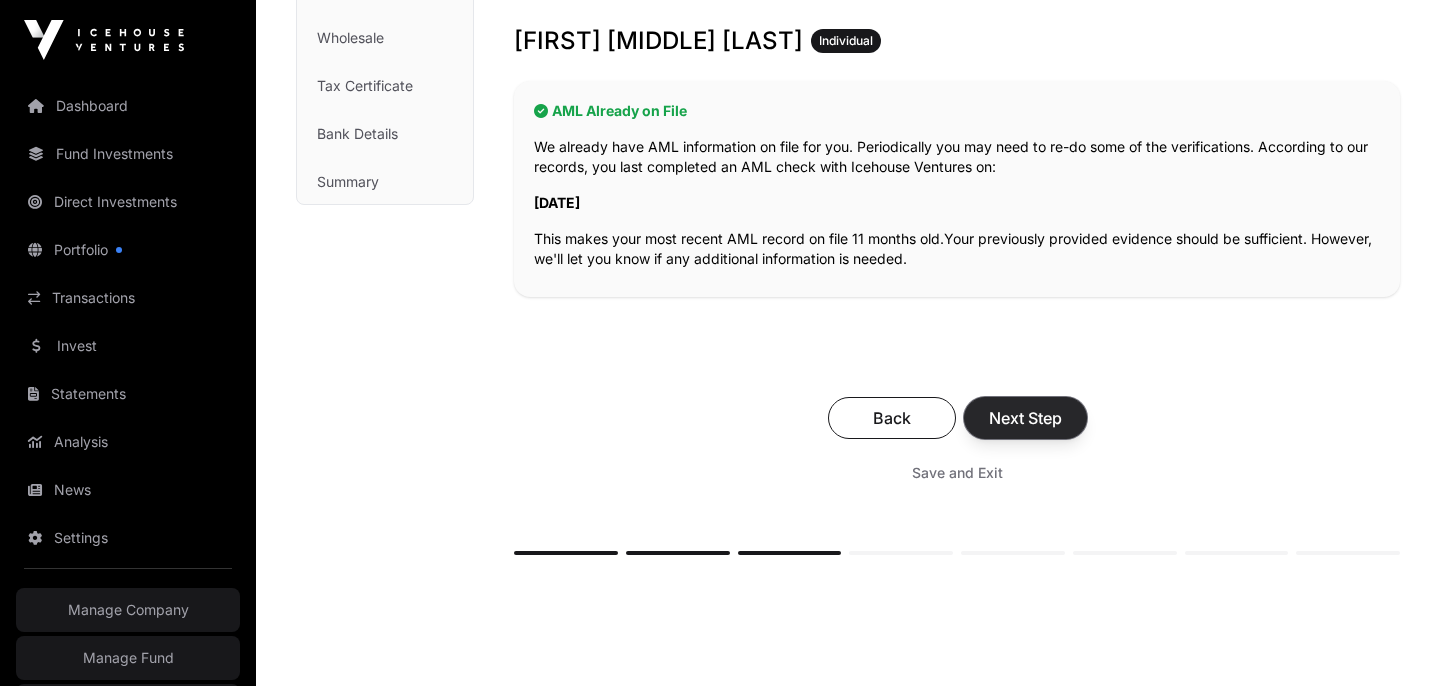 click on "Next Step" 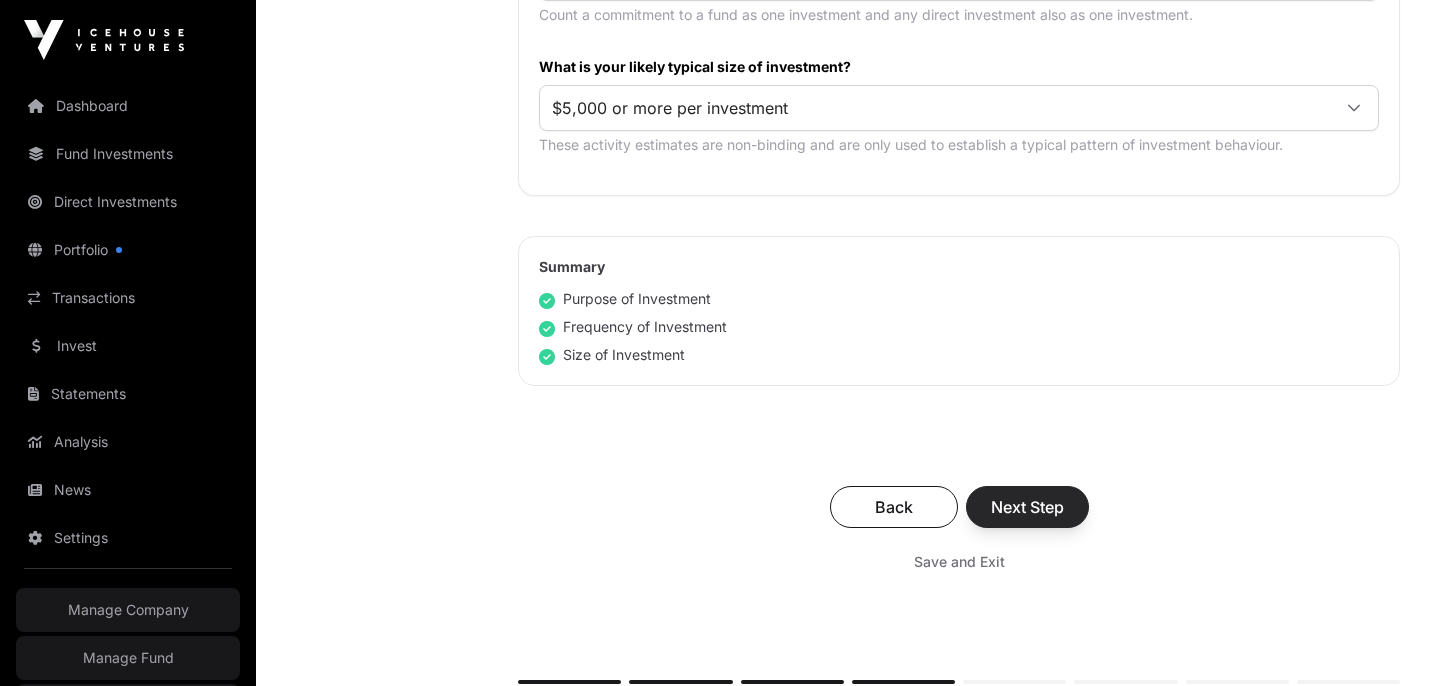 scroll, scrollTop: 1185, scrollLeft: 0, axis: vertical 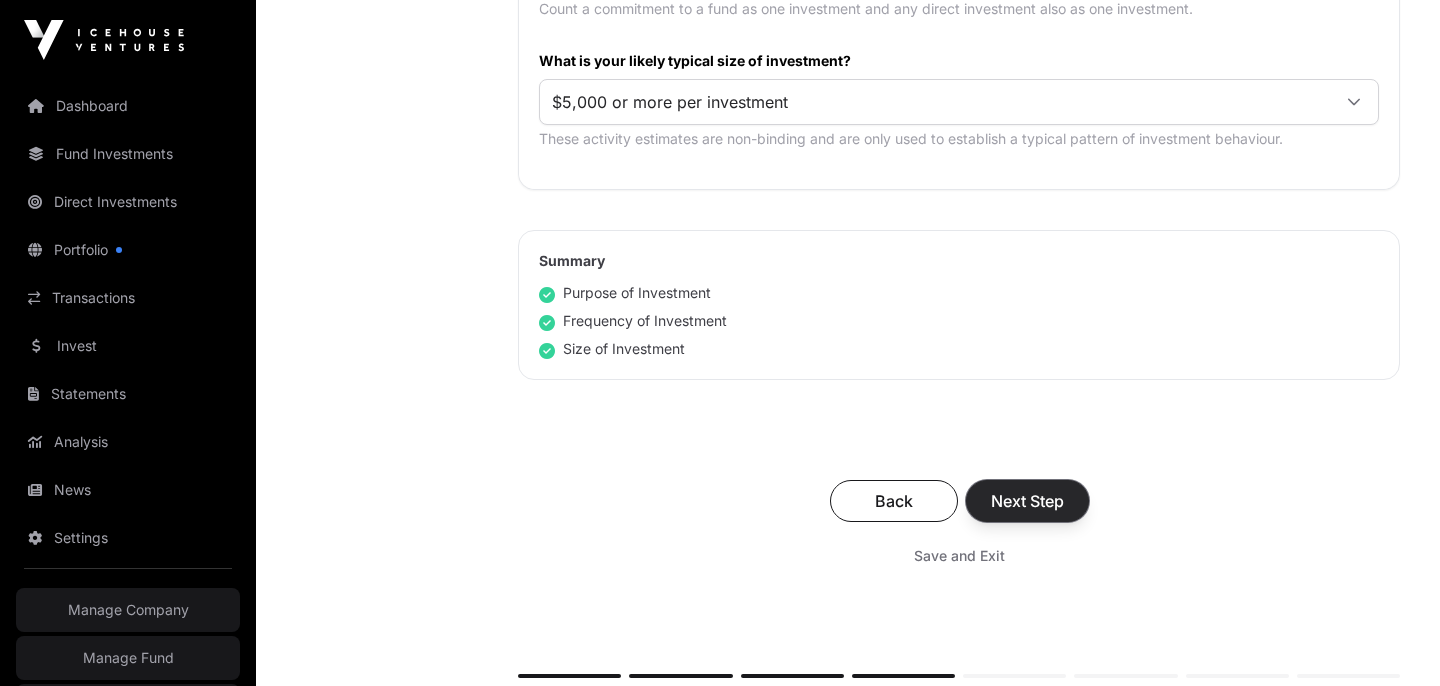 click on "Next Step" 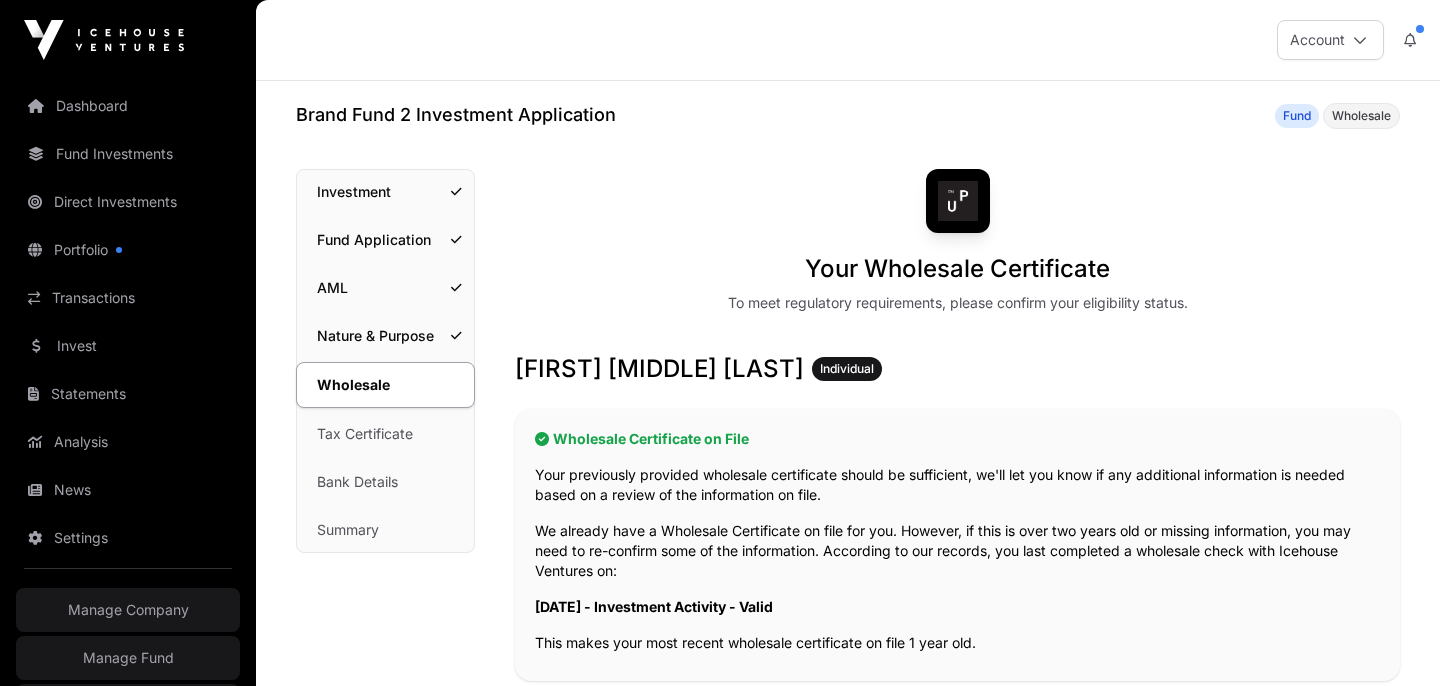 scroll, scrollTop: 371, scrollLeft: 0, axis: vertical 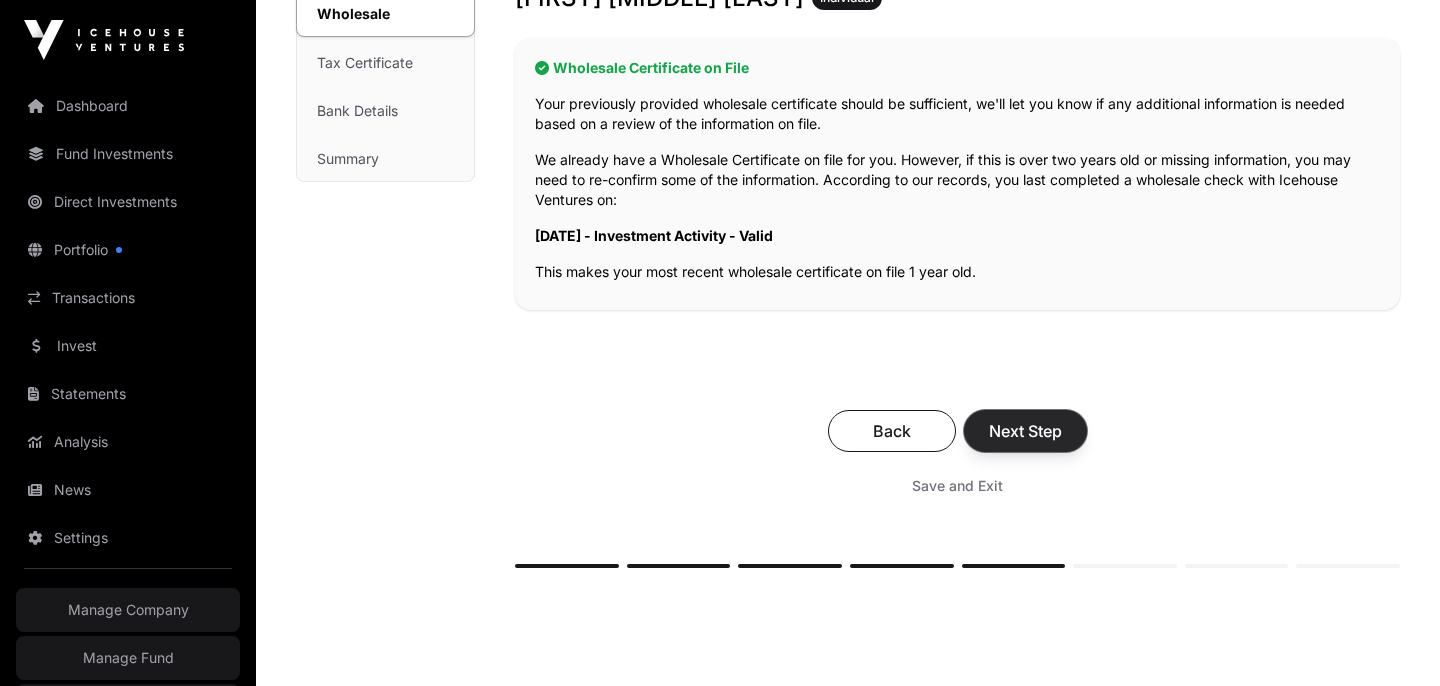 click on "Next Step" 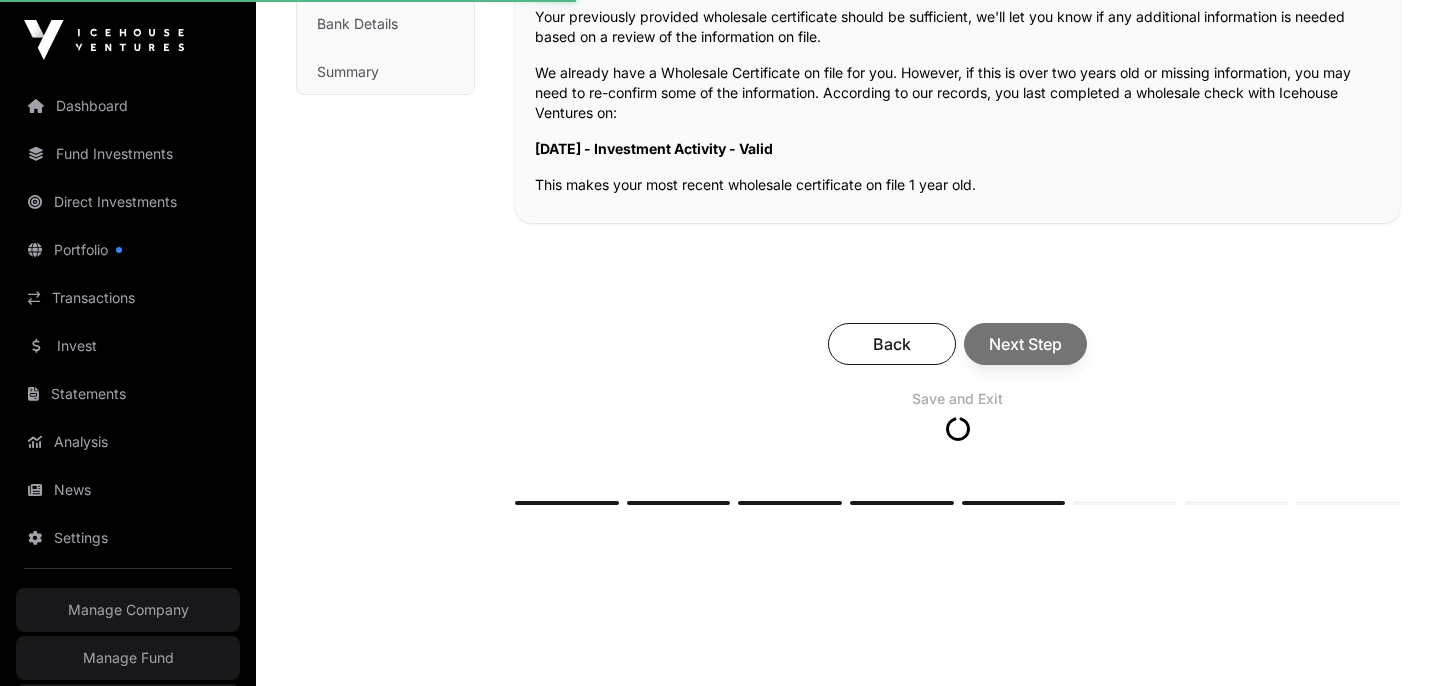 scroll, scrollTop: 472, scrollLeft: 0, axis: vertical 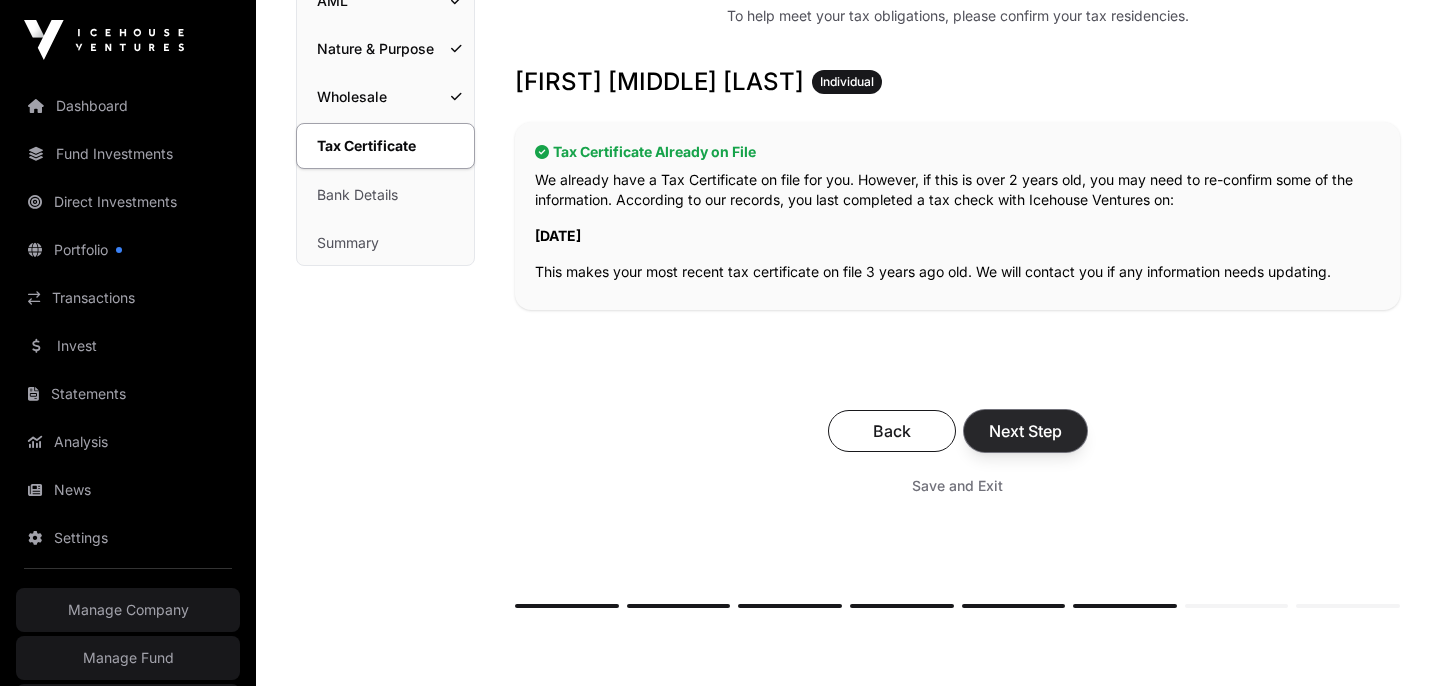 click on "Next Step" 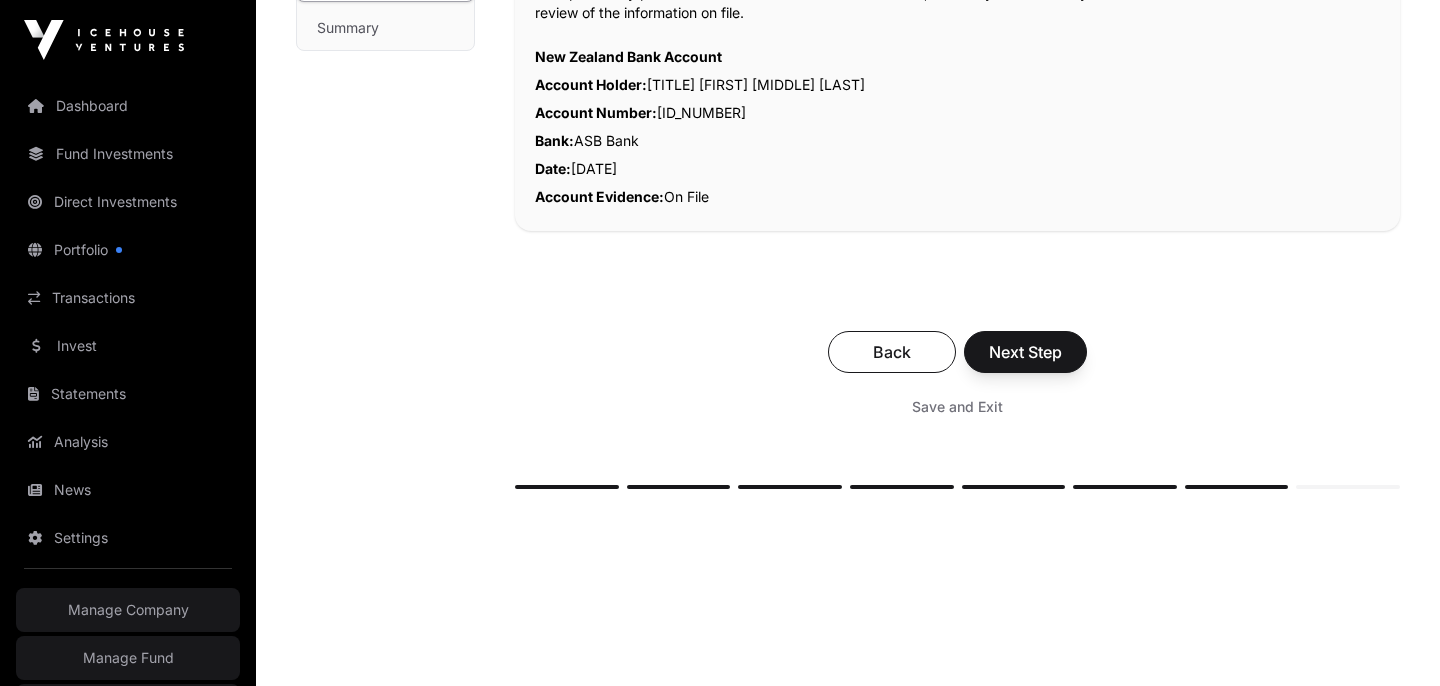 scroll, scrollTop: 553, scrollLeft: 0, axis: vertical 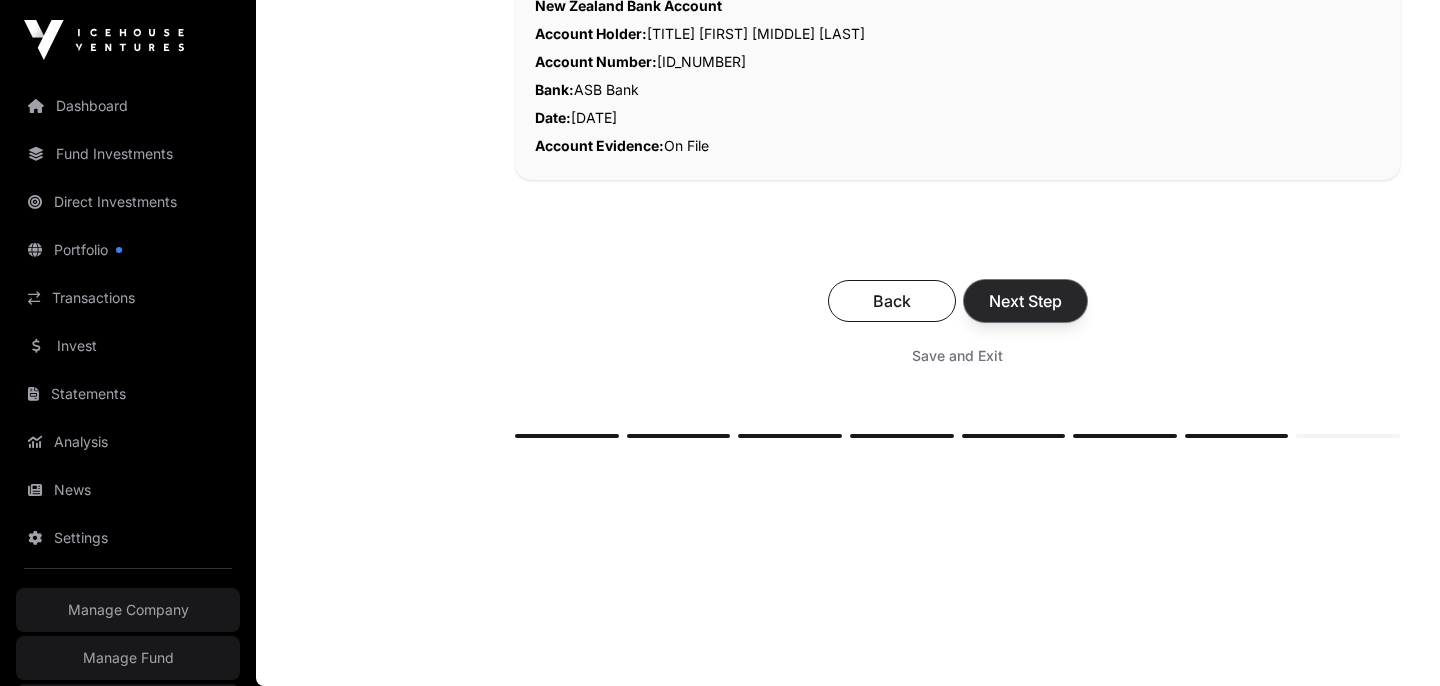 click on "Next Step" 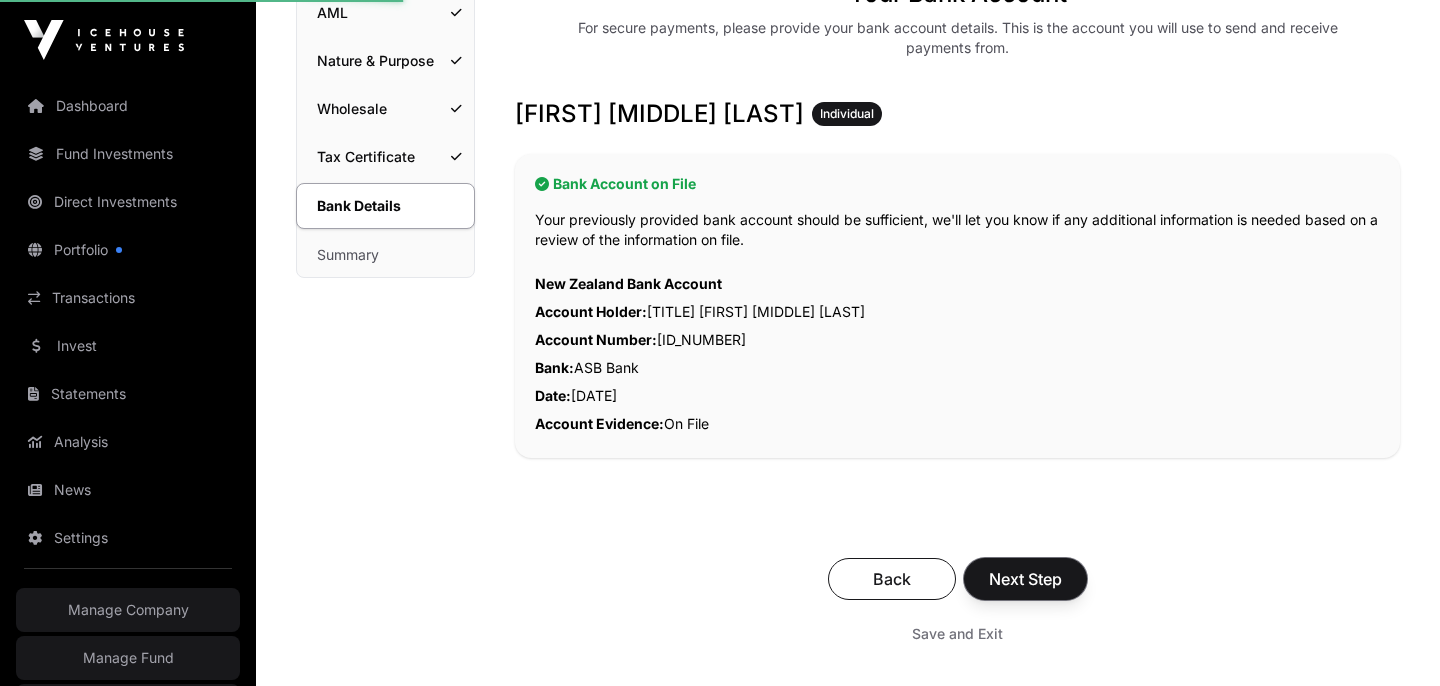 scroll, scrollTop: 273, scrollLeft: 0, axis: vertical 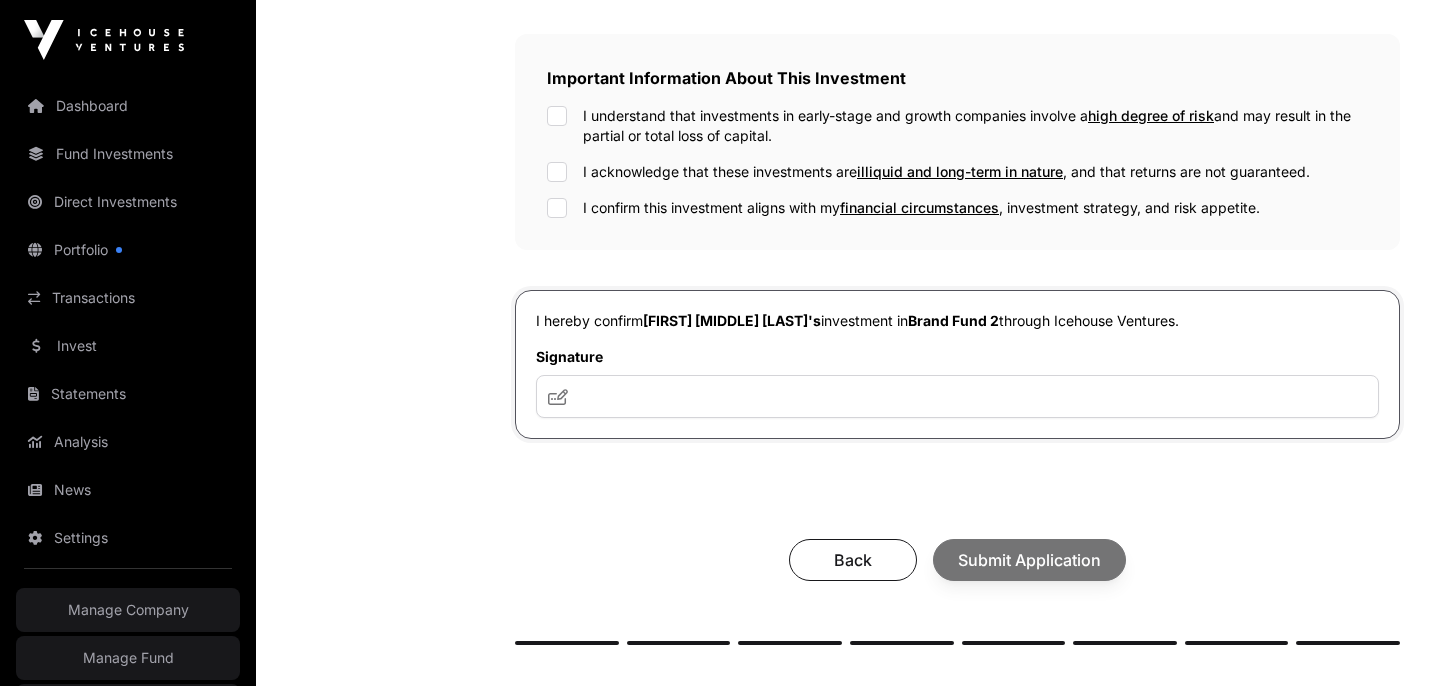 click on "Important Information About This Investment  I understand that investments in early-stage and growth companies involve a  high degree of risk  and may result in the partial or total loss of capital. I acknowledge that these investments are  illiquid and long-term in nature , and that returns are not guaranteed. I confirm this investment aligns with my  financial circumstances , investment strategy, and risk appetite." 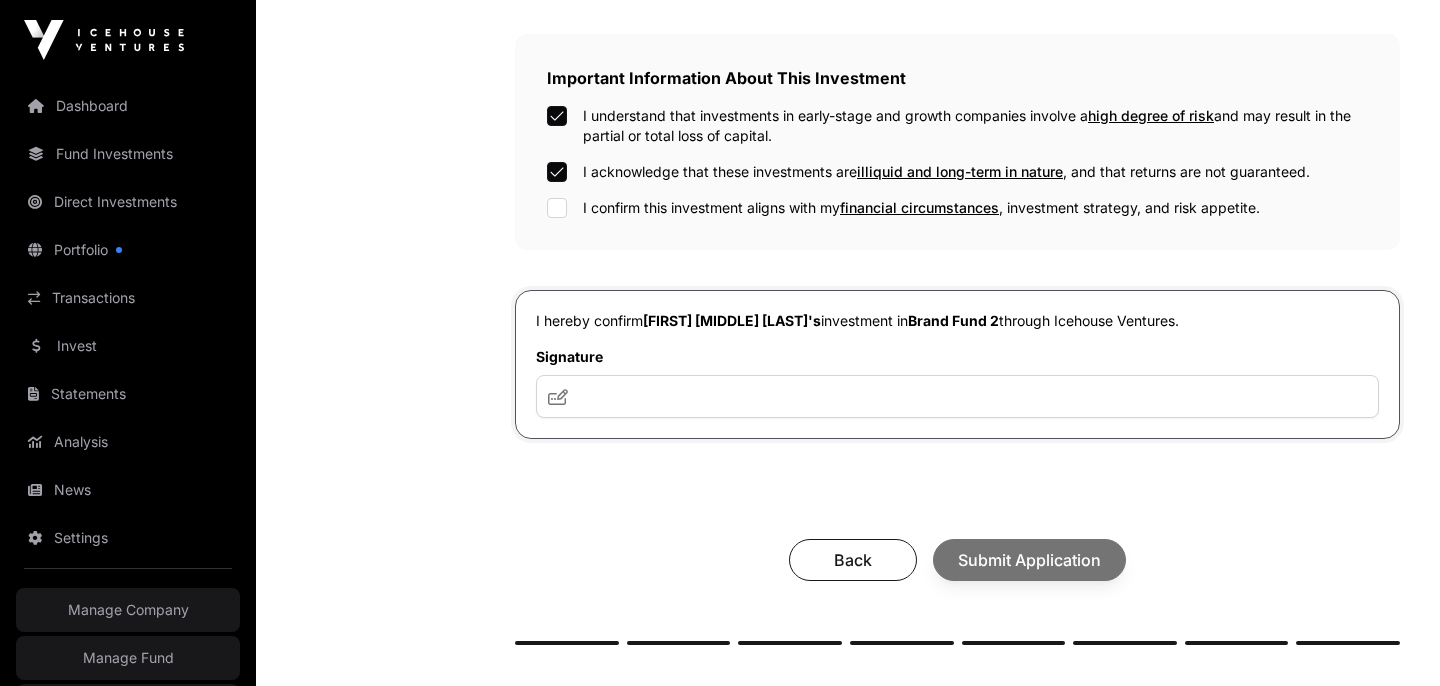click on "Important Information About This Investment  I understand that investments in early-stage and growth companies involve a  high degree of risk  and may result in the partial or total loss of capital. I acknowledge that these investments are  illiquid and long-term in nature , and that returns are not guaranteed. I confirm this investment aligns with my  financial circumstances , investment strategy, and risk appetite." 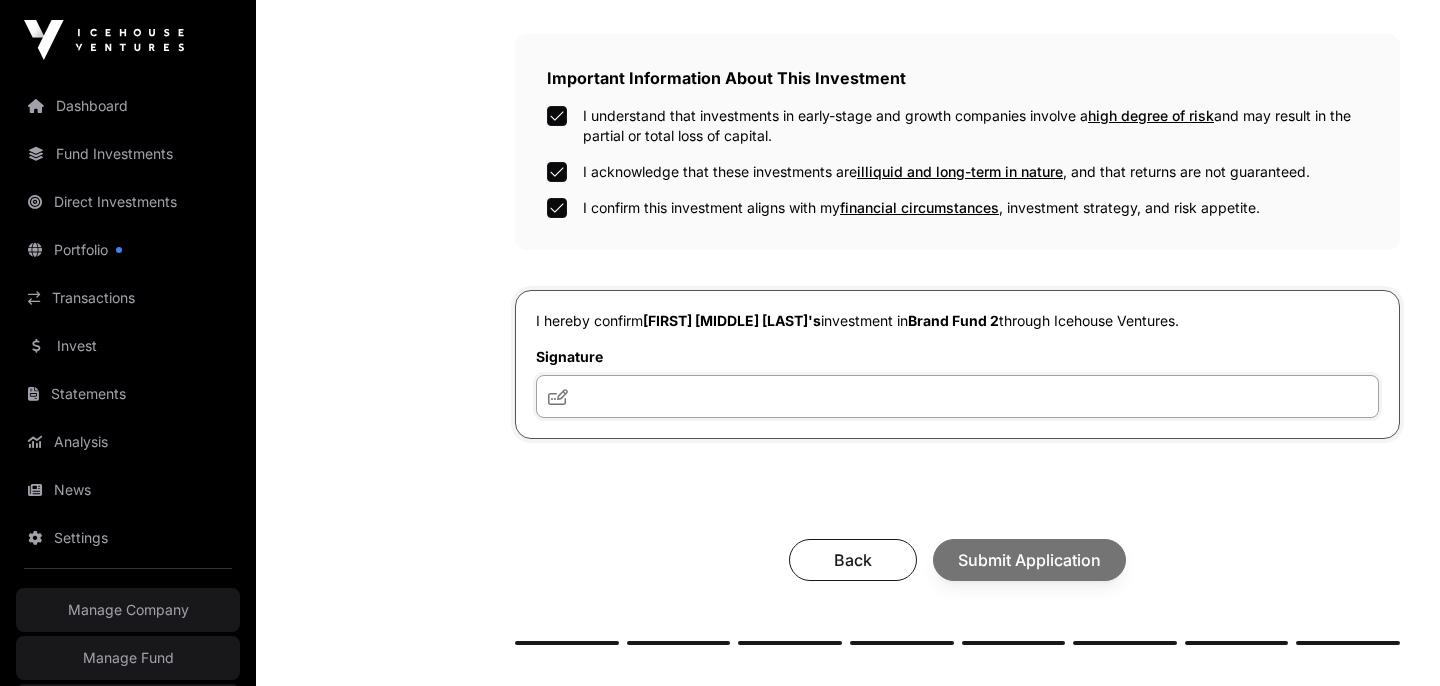 click 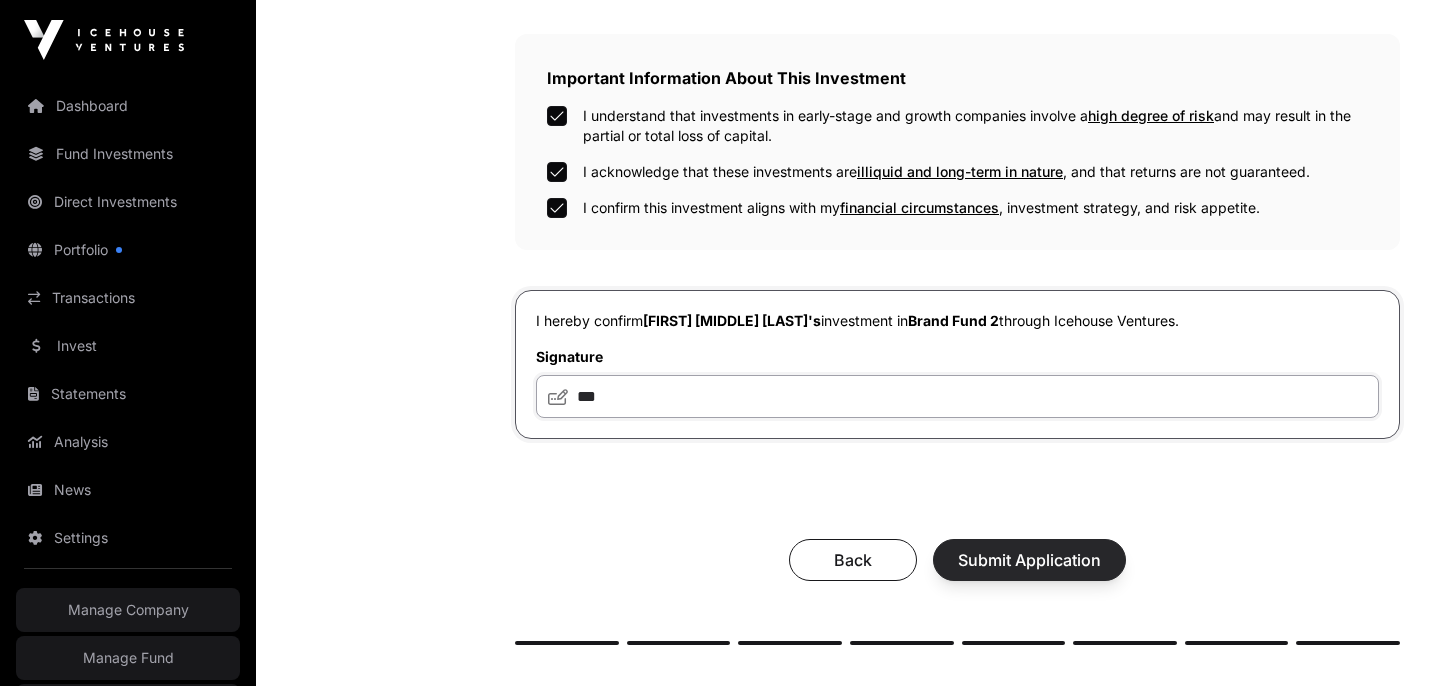 type on "***" 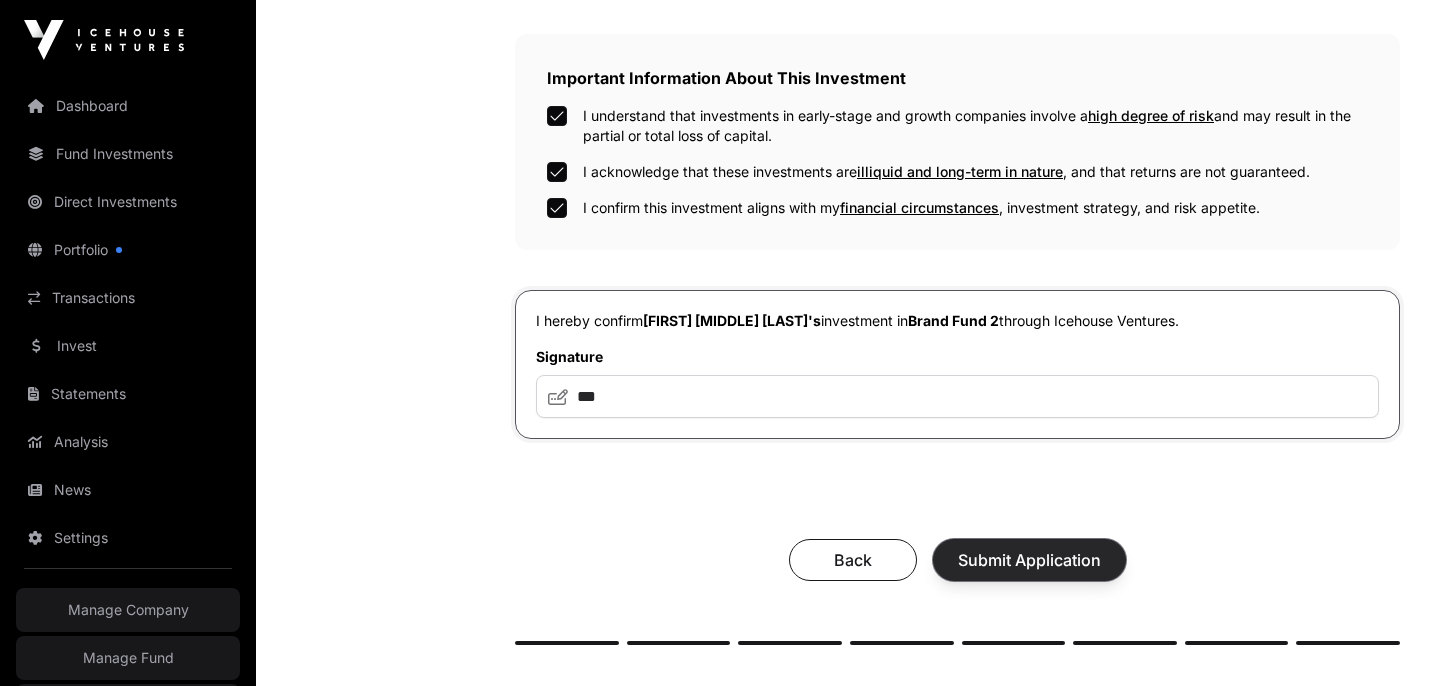 click on "Submit Application" 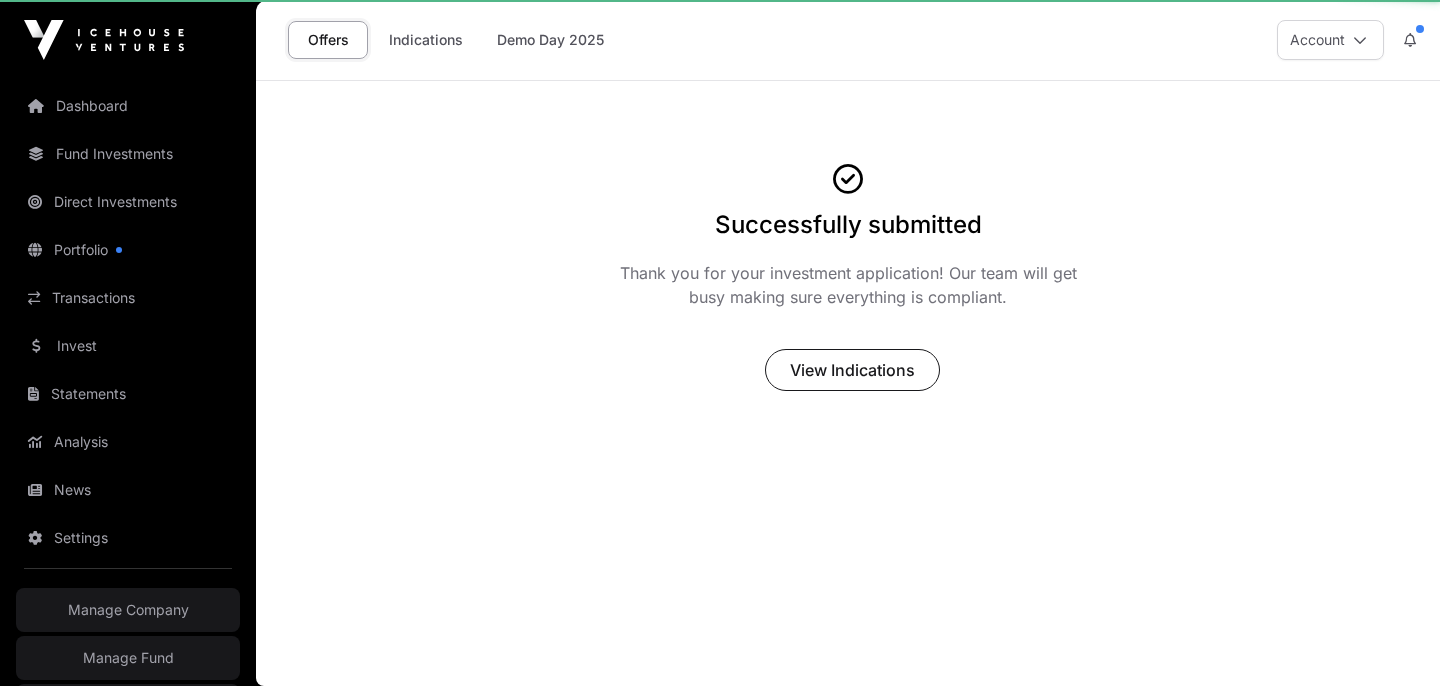scroll, scrollTop: 0, scrollLeft: 0, axis: both 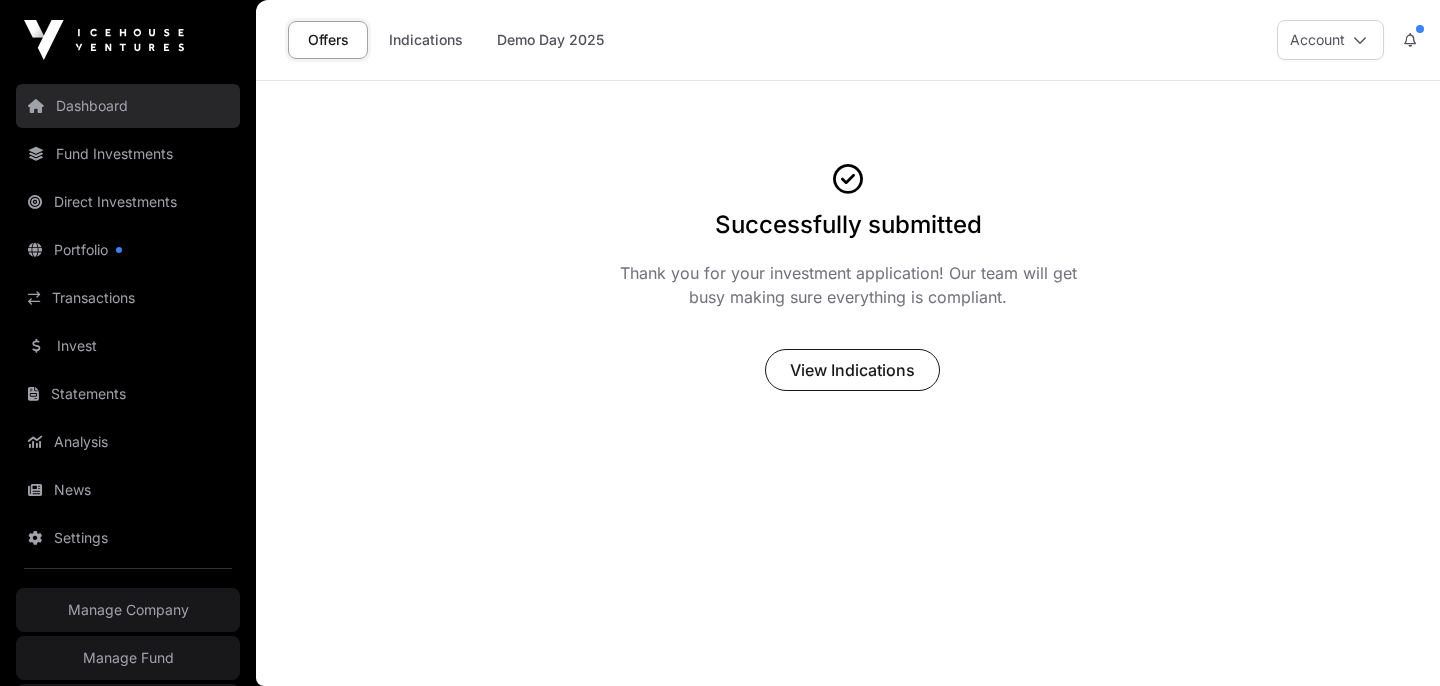 click on "Dashboard" 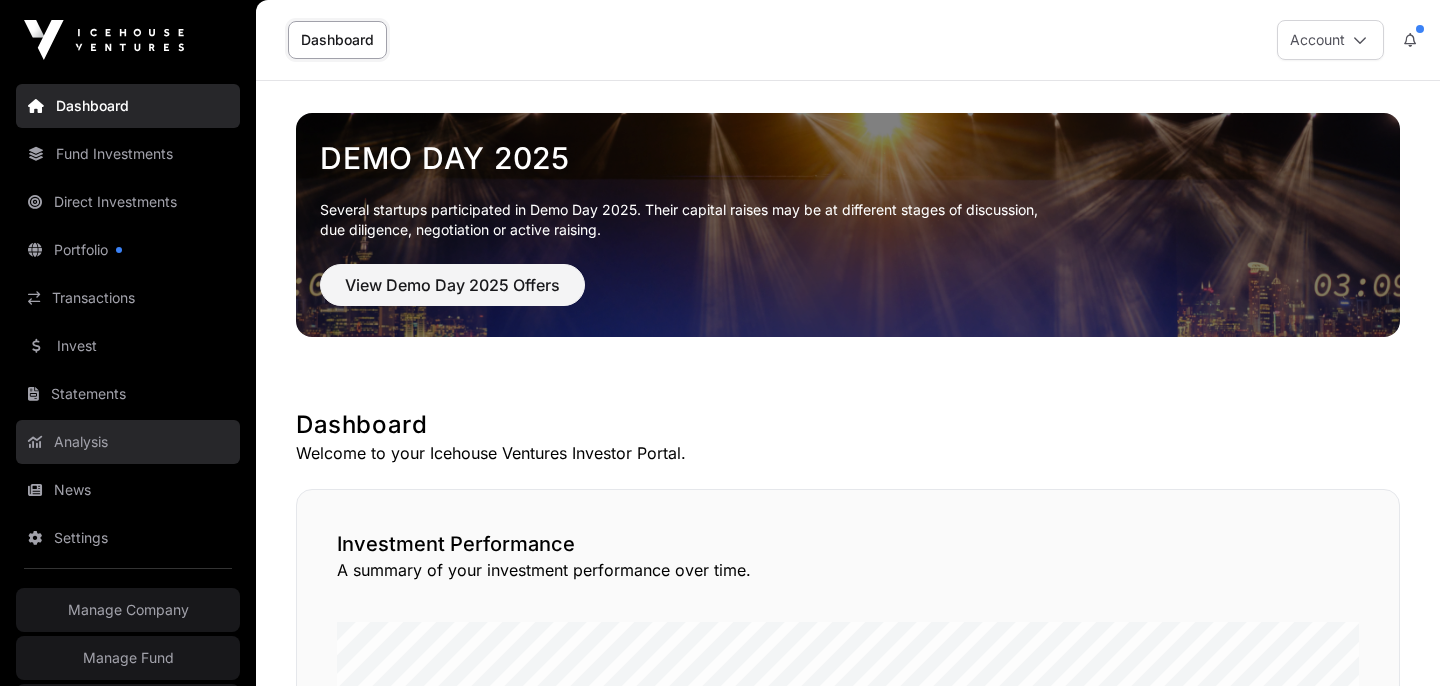 click on "Analysis" 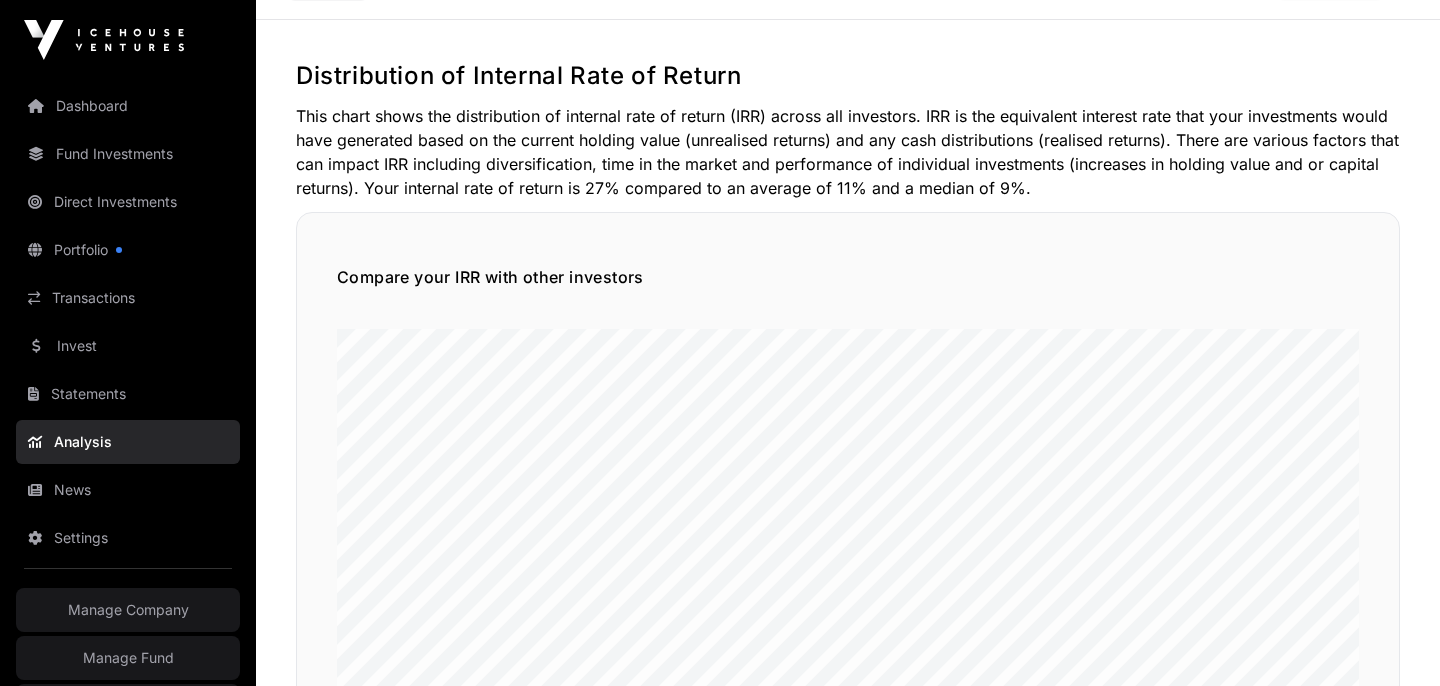 scroll, scrollTop: 0, scrollLeft: 0, axis: both 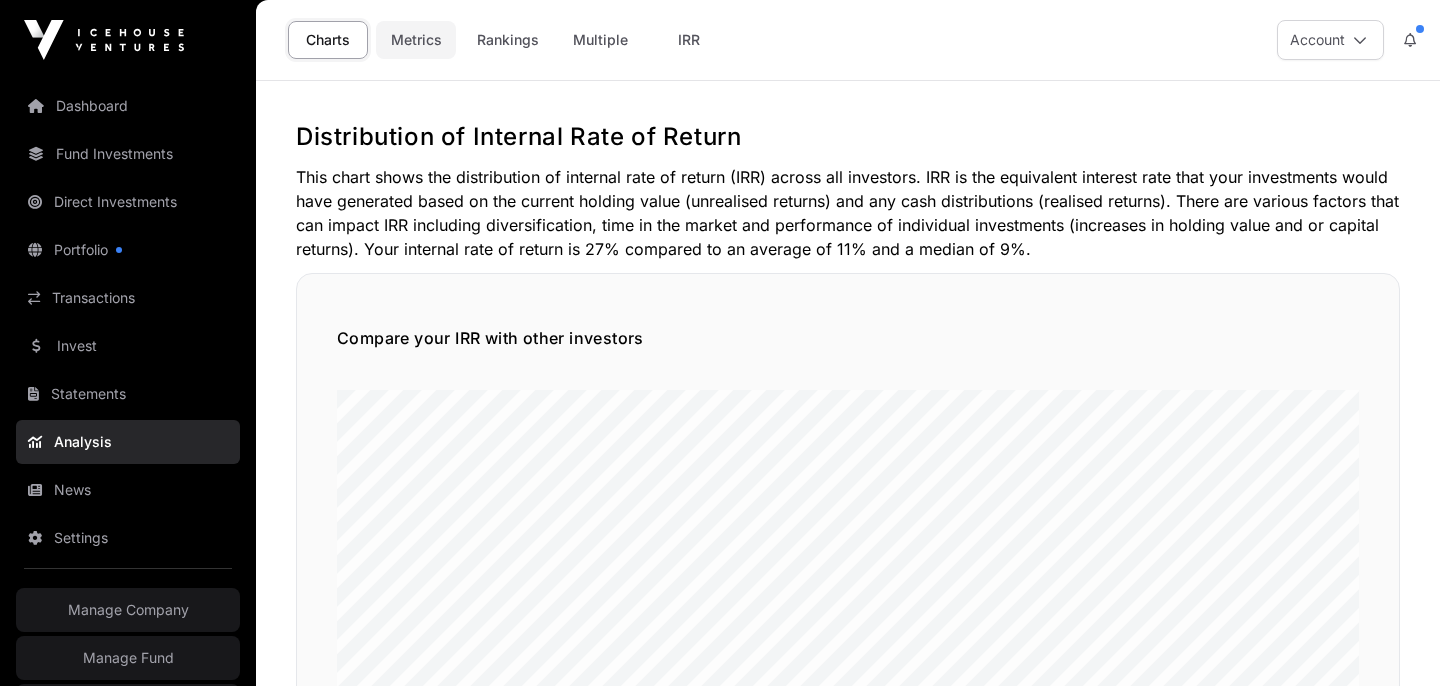 click on "Metrics" 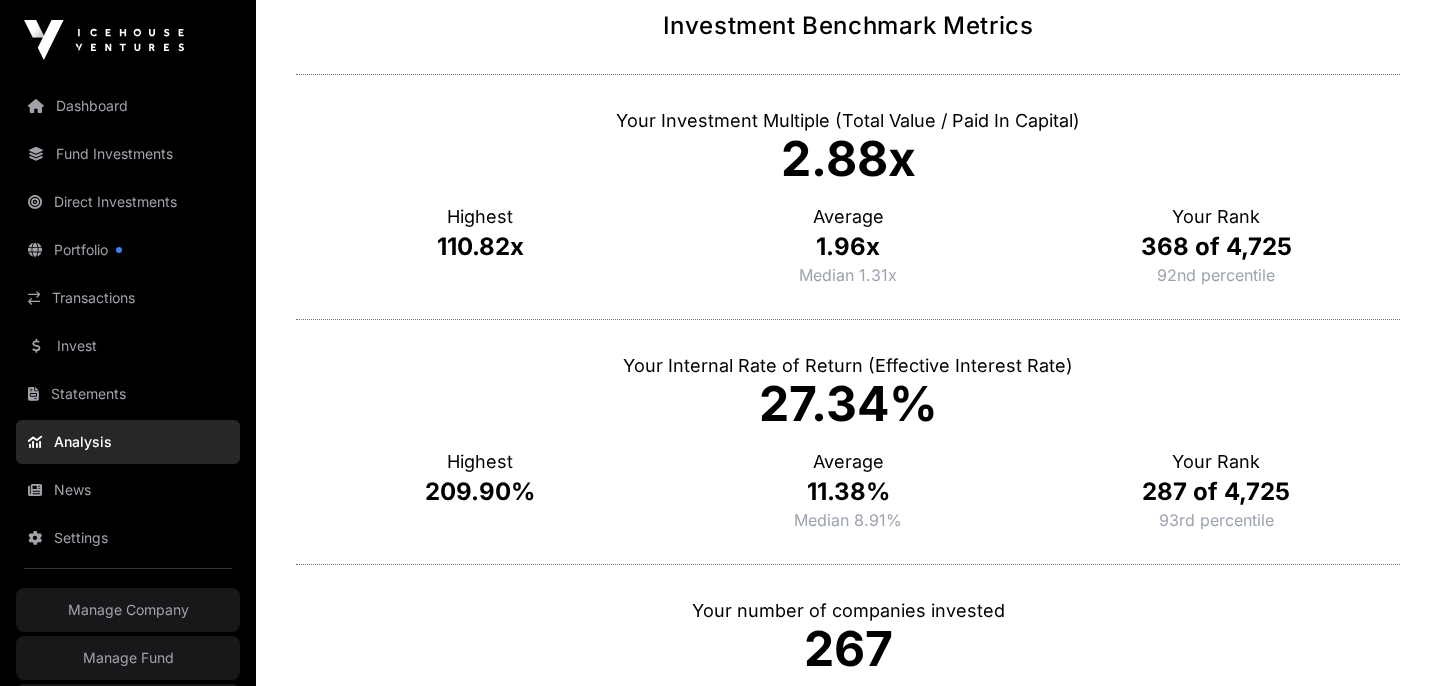 scroll, scrollTop: 0, scrollLeft: 0, axis: both 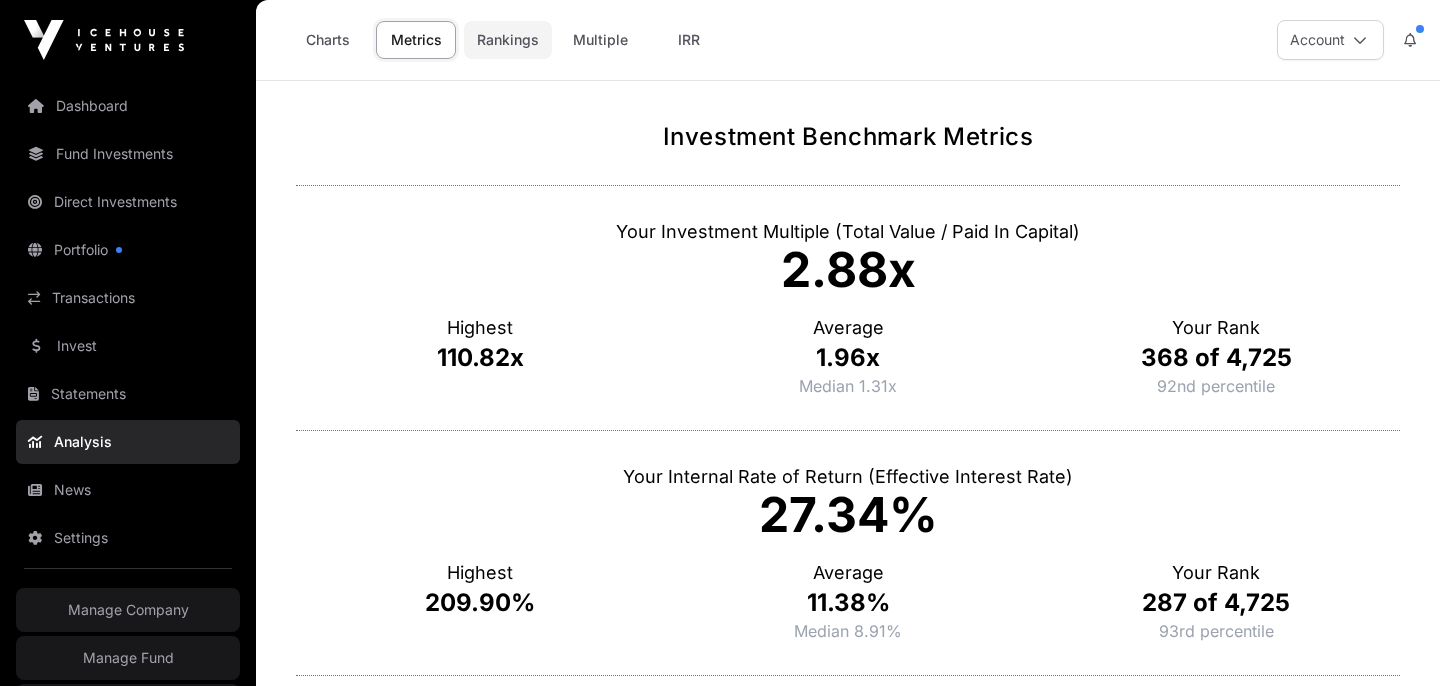click on "Rankings" 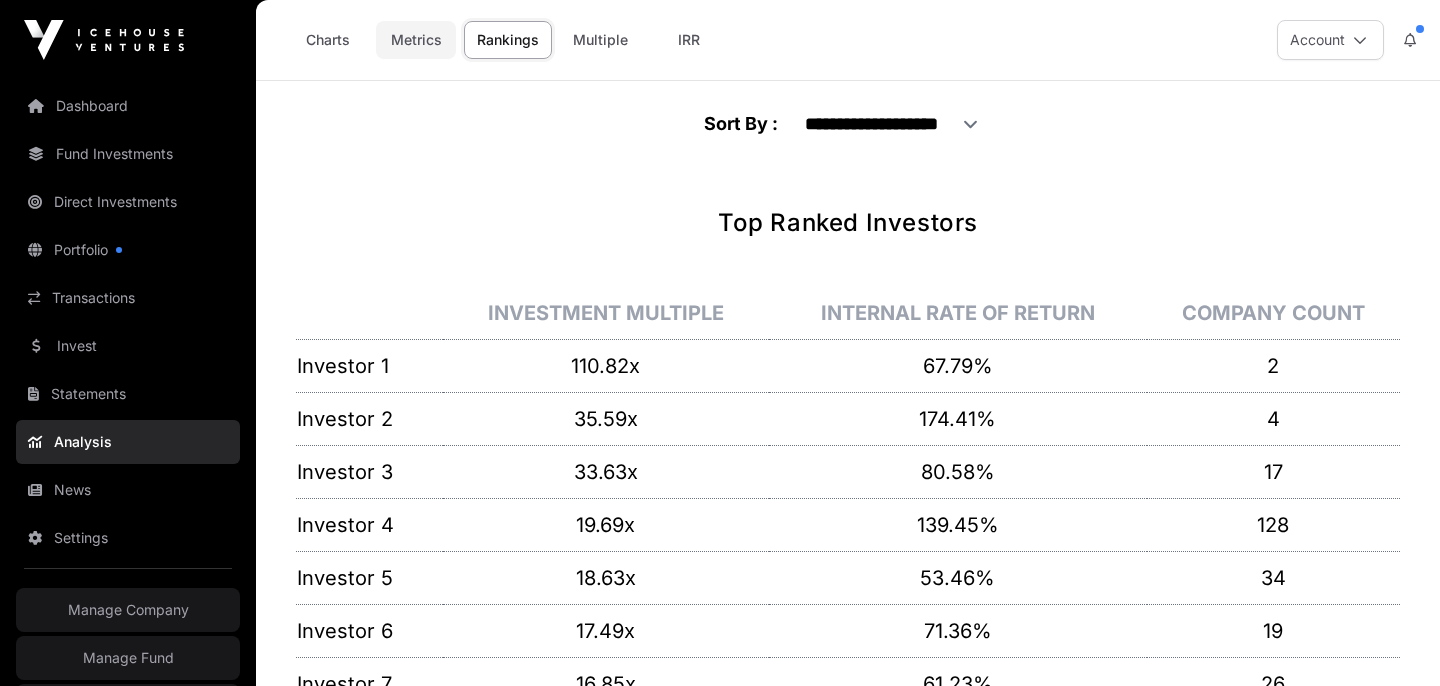 click on "Metrics" 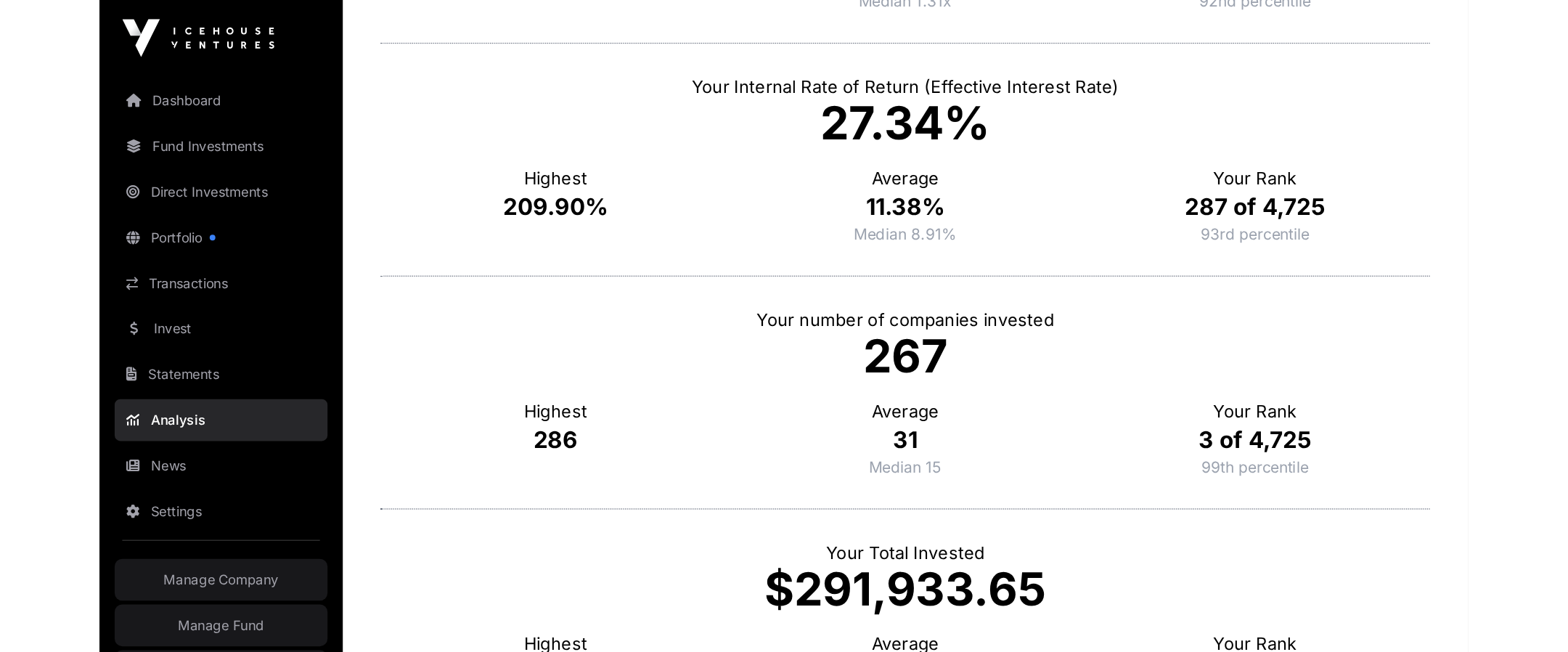 scroll, scrollTop: 0, scrollLeft: 0, axis: both 